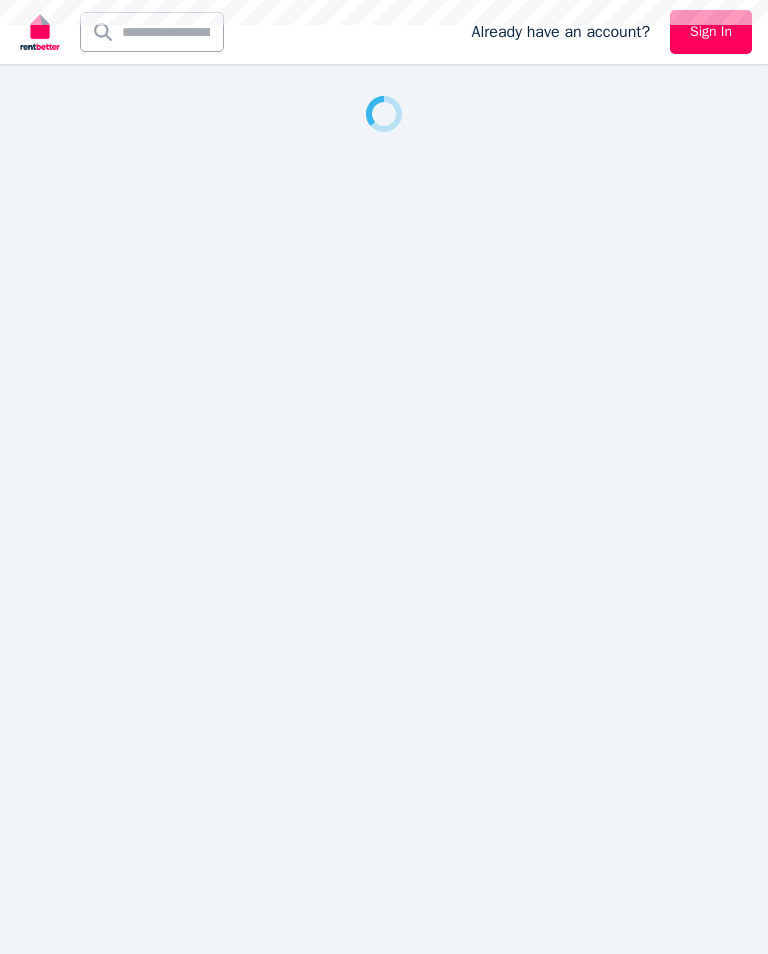 scroll, scrollTop: 0, scrollLeft: 0, axis: both 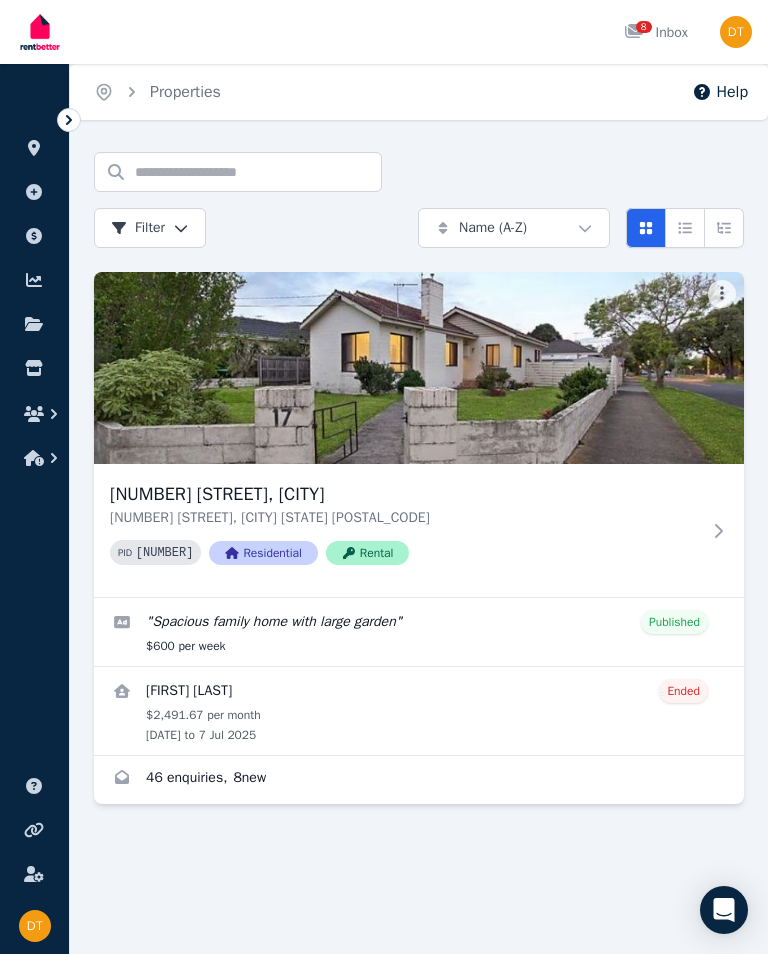 click at bounding box center (40, 32) 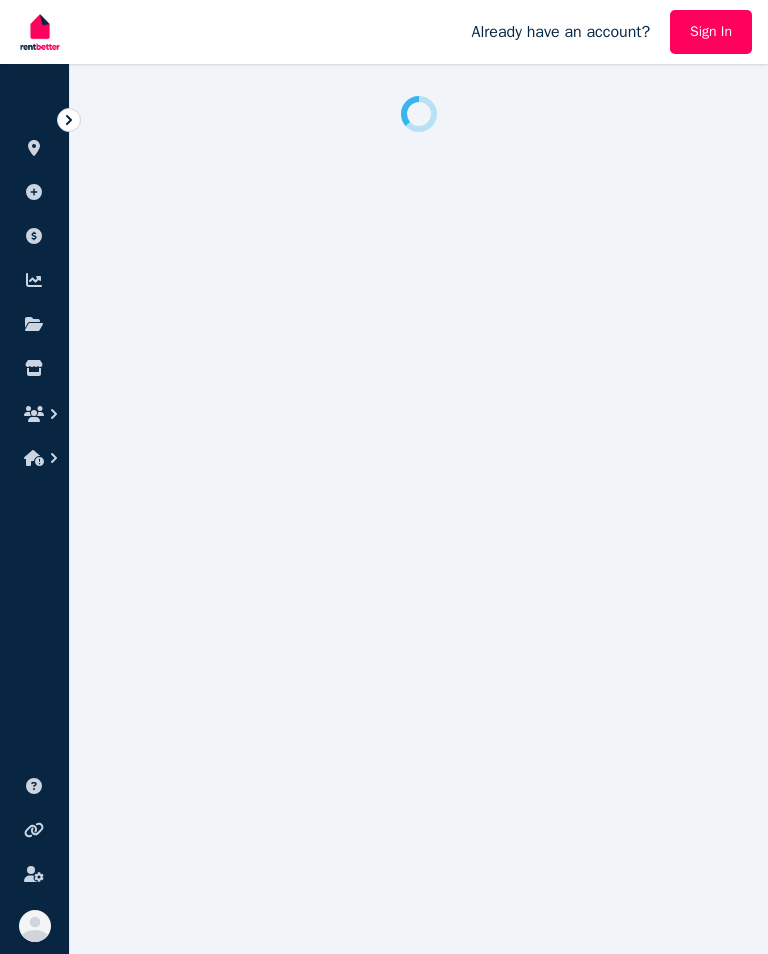 scroll, scrollTop: 0, scrollLeft: 0, axis: both 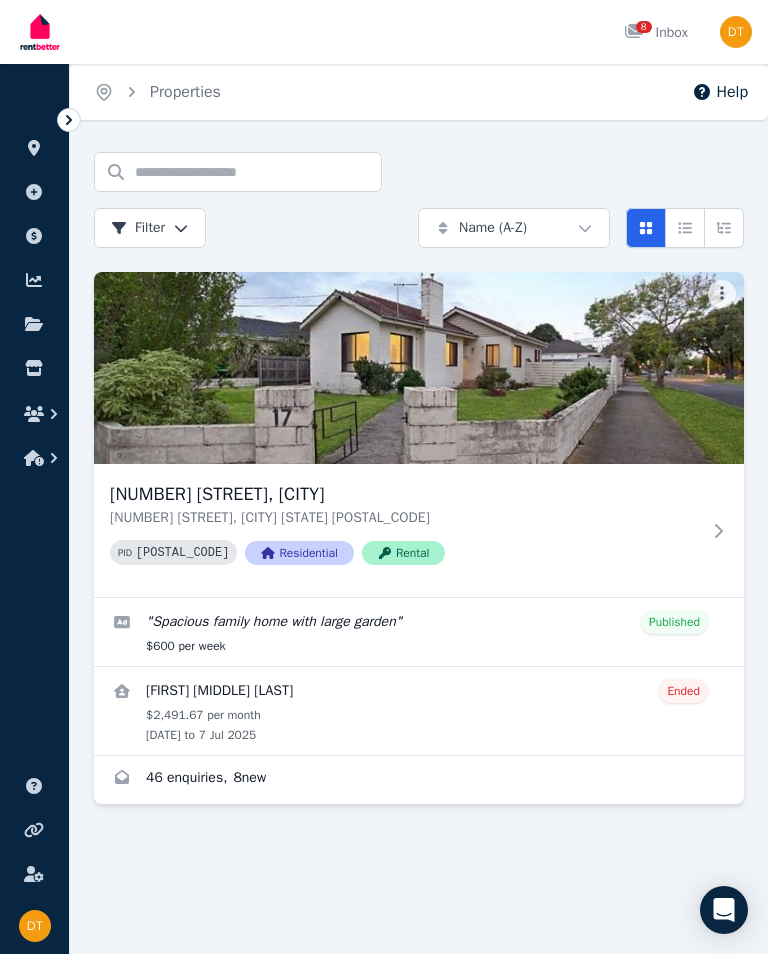 click 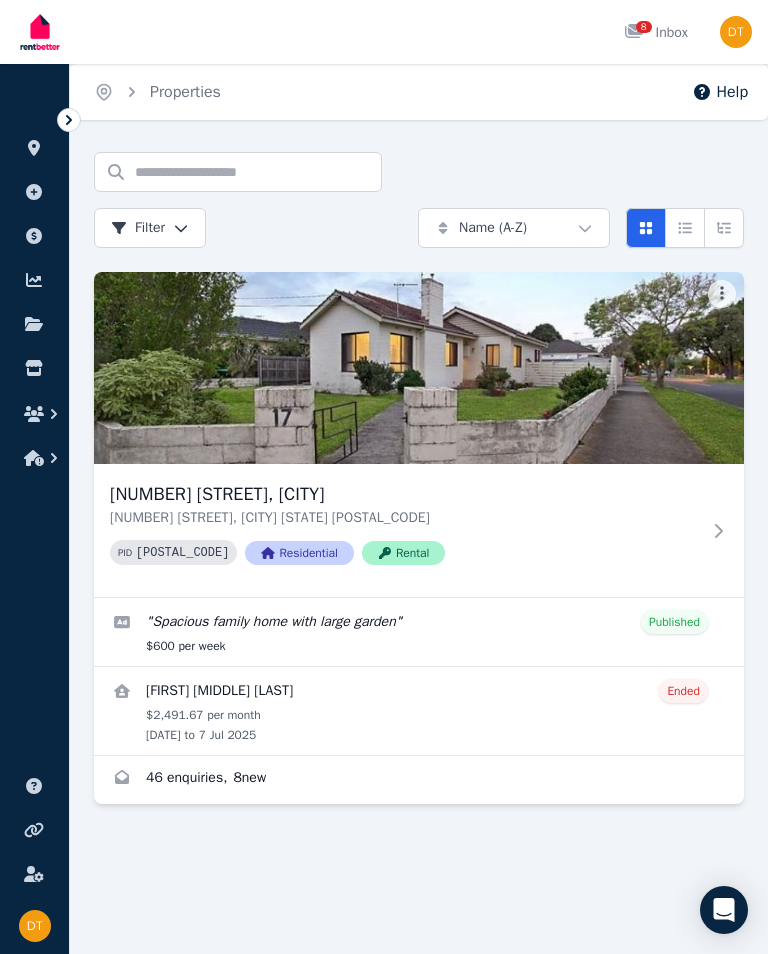 click 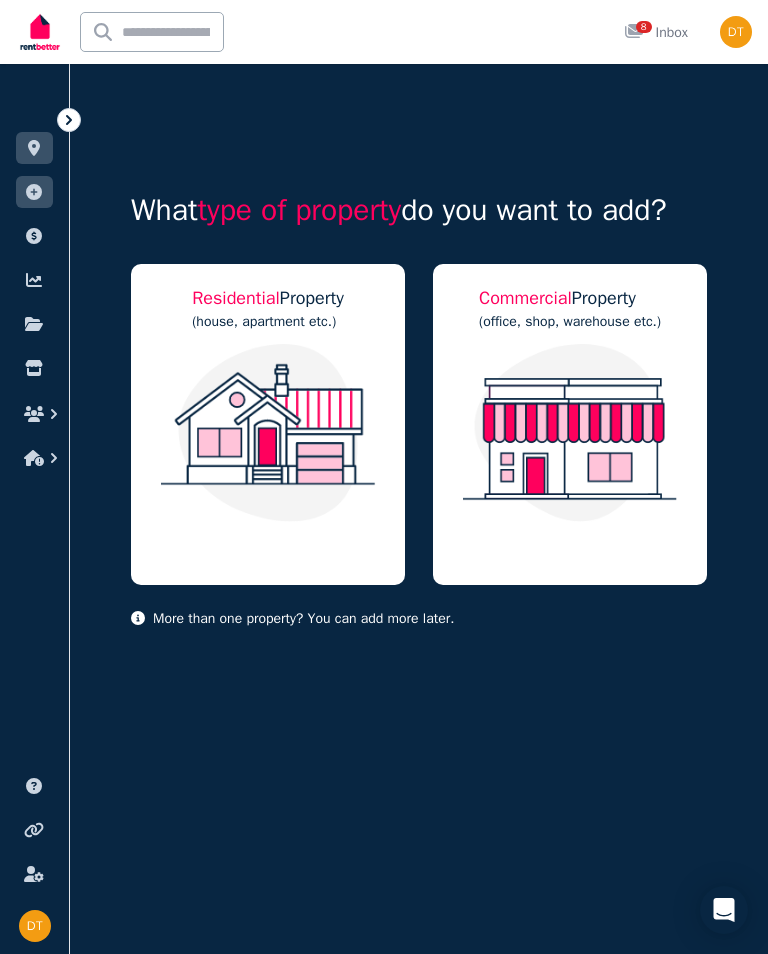 click 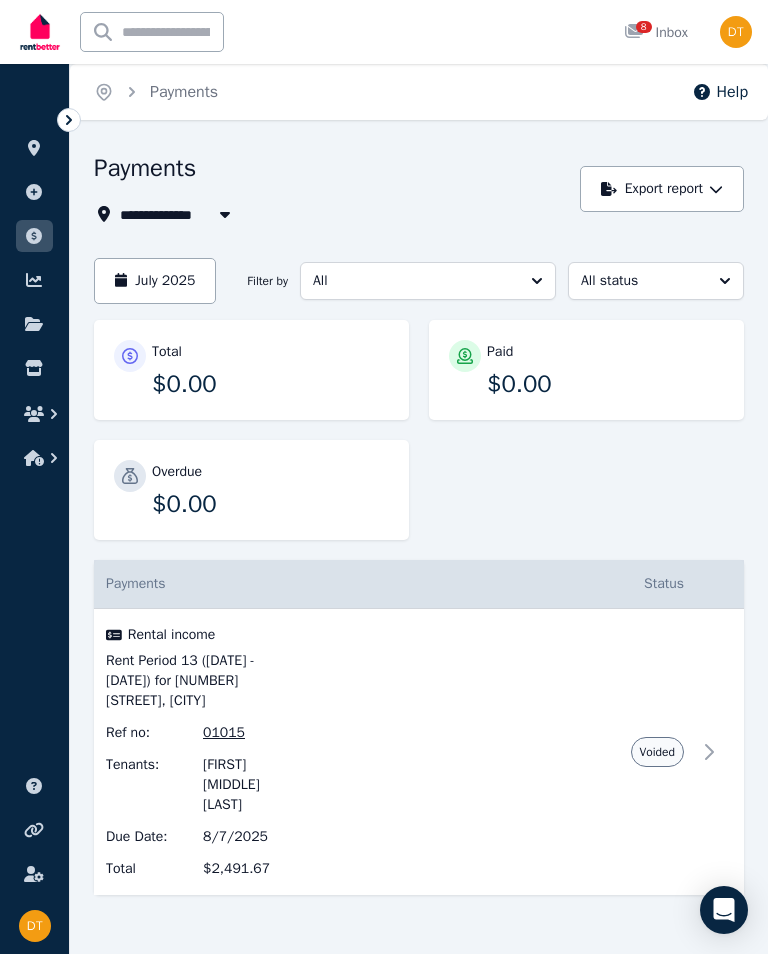 click 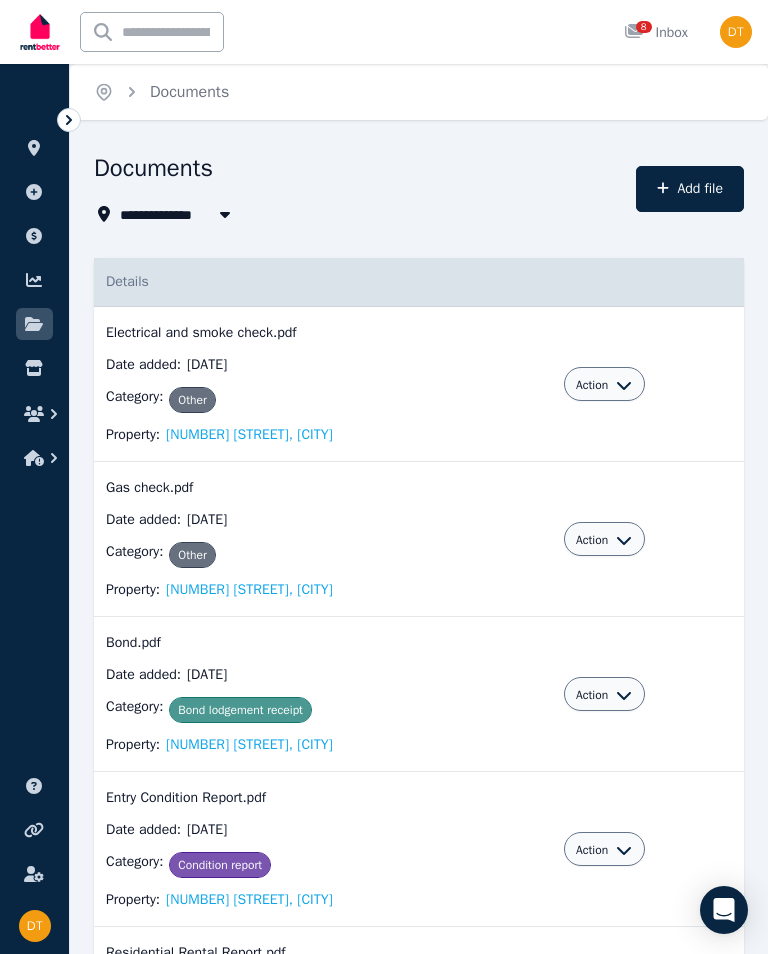 click 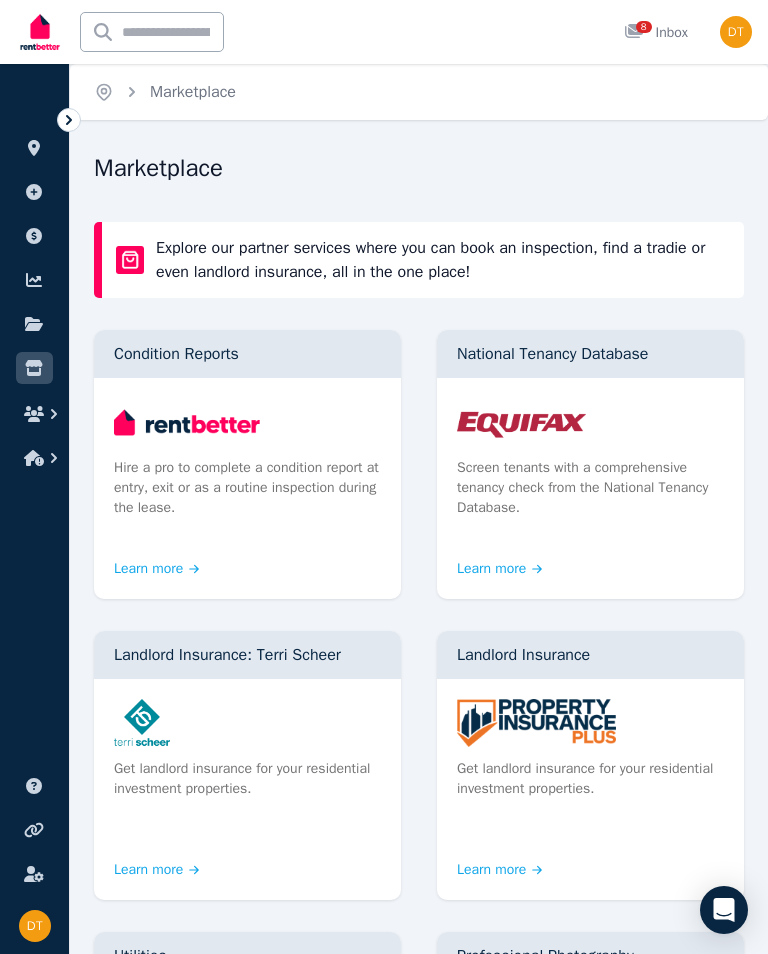 click on "National Tenancy Database Screen tenants with a comprehensive tenancy check from the National Tenancy Database. Learn more" at bounding box center (590, 464) 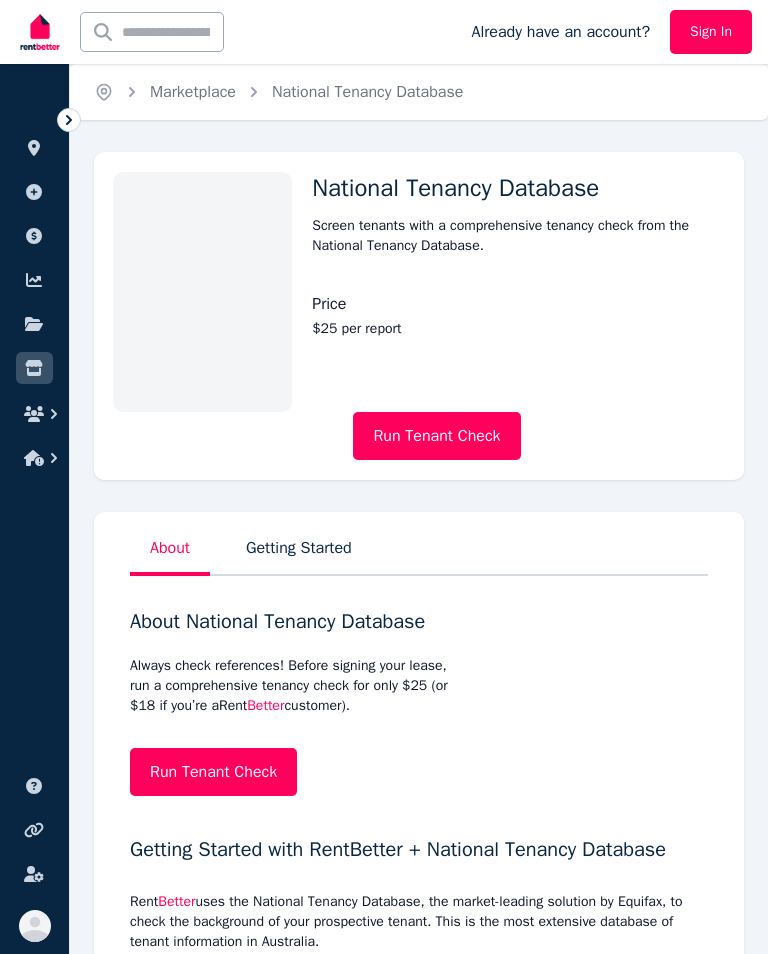 scroll, scrollTop: 0, scrollLeft: 0, axis: both 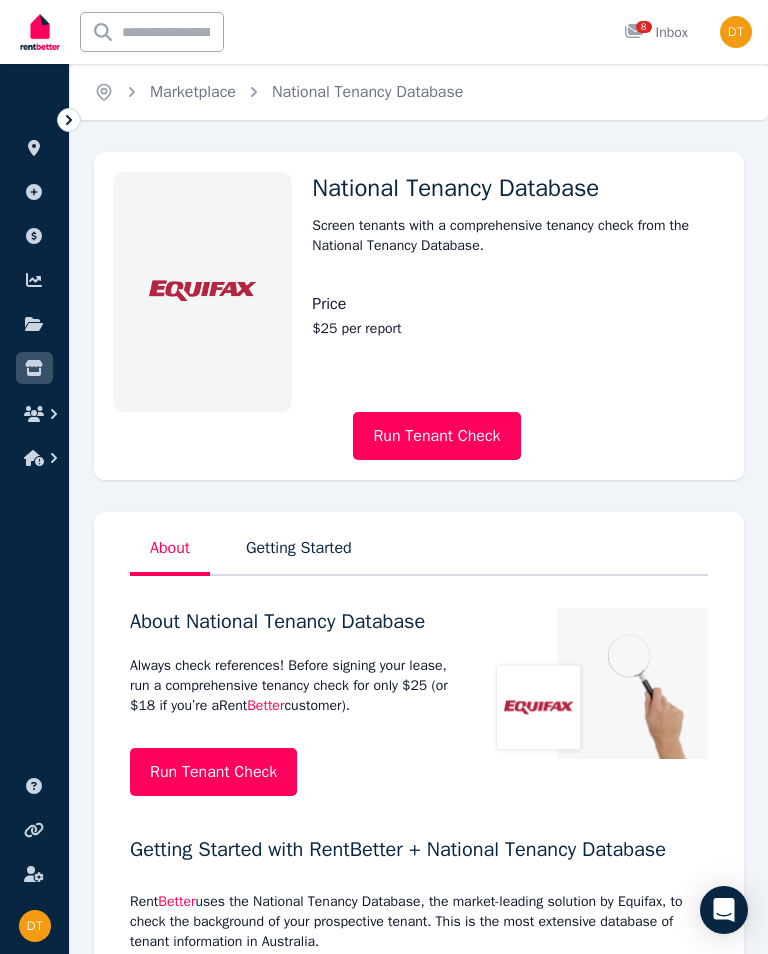 click on "Run Tenant Check" at bounding box center [436, 436] 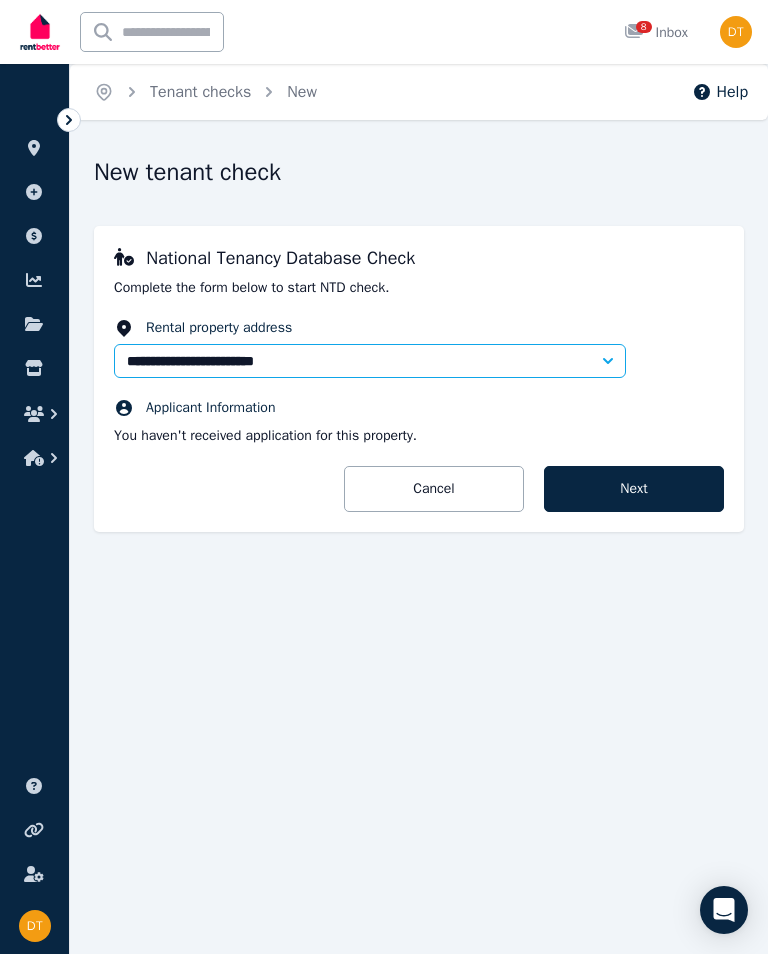 click on "Next" at bounding box center (634, 489) 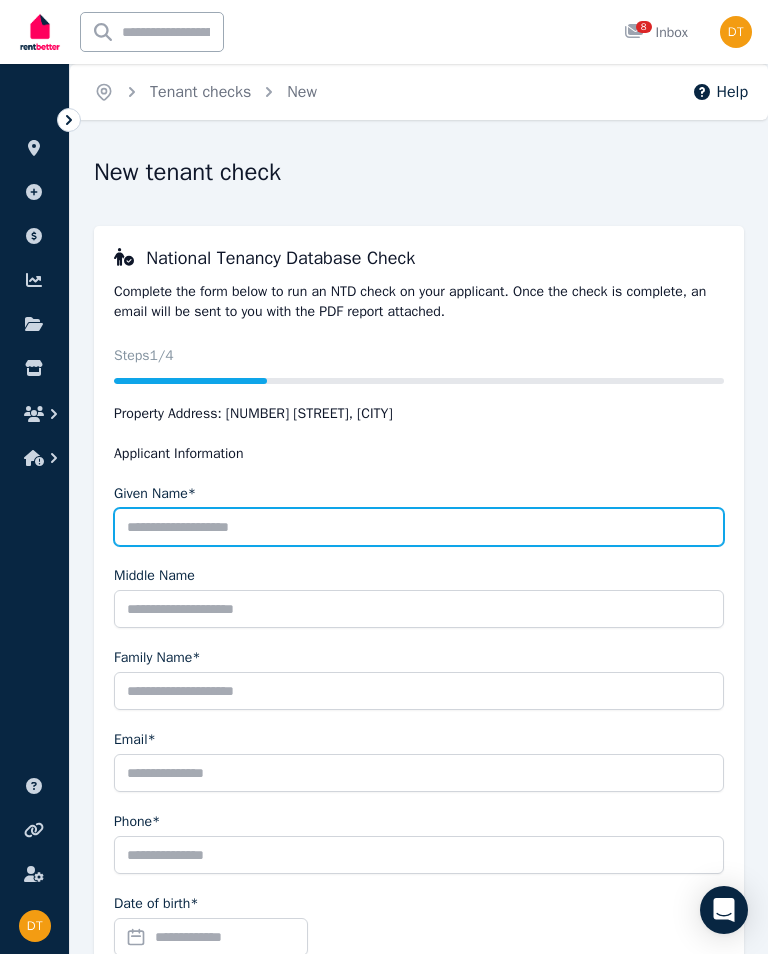 click on "Given Name*" at bounding box center [419, 527] 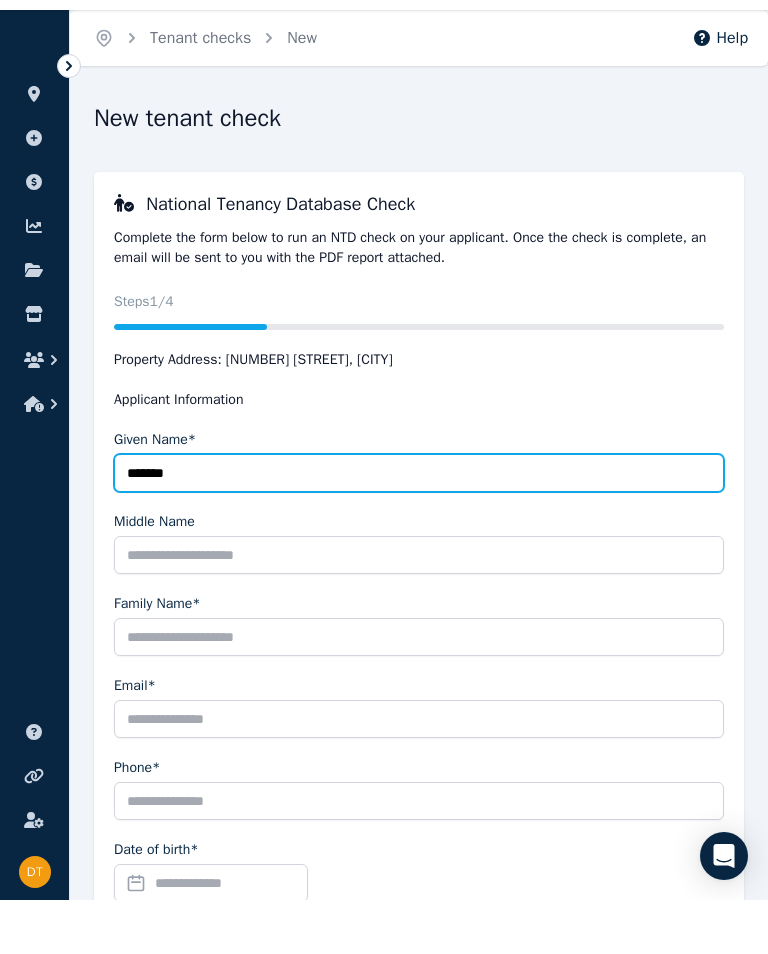 type on "*******" 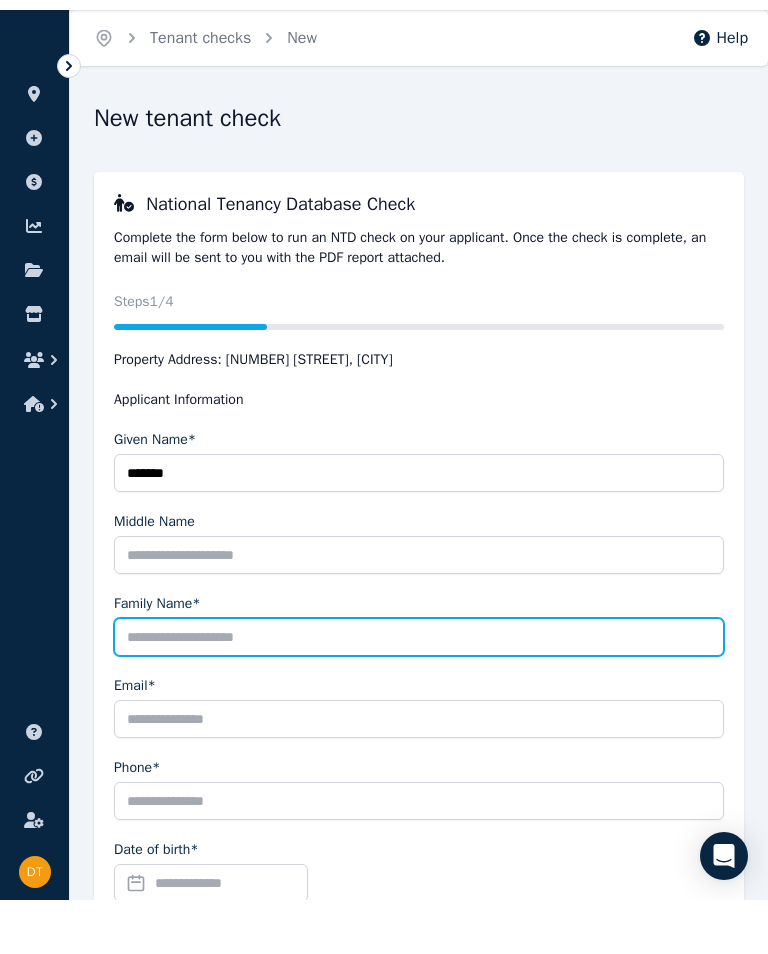 click on "Family Name*" at bounding box center (419, 691) 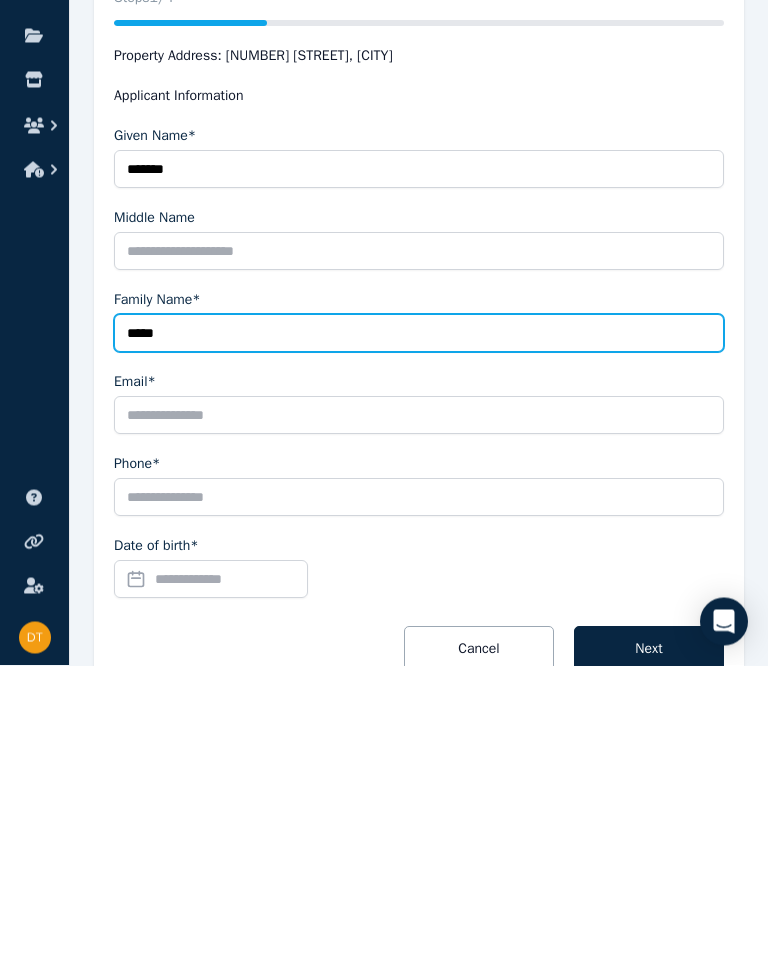 type on "*****" 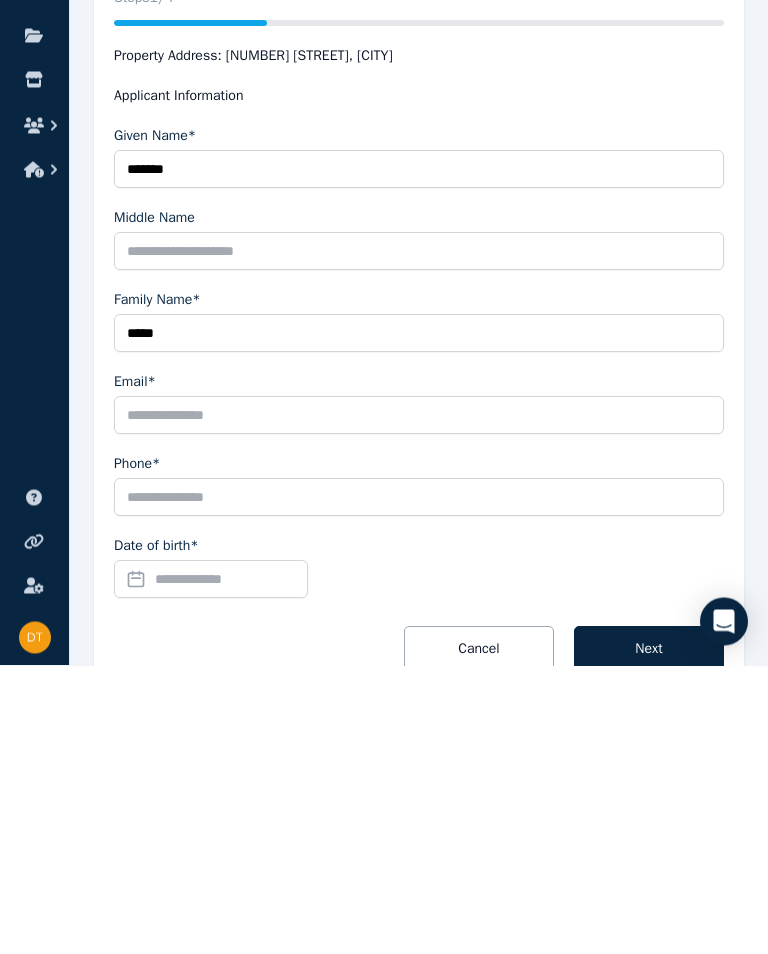 click on "Email*" at bounding box center (419, 671) 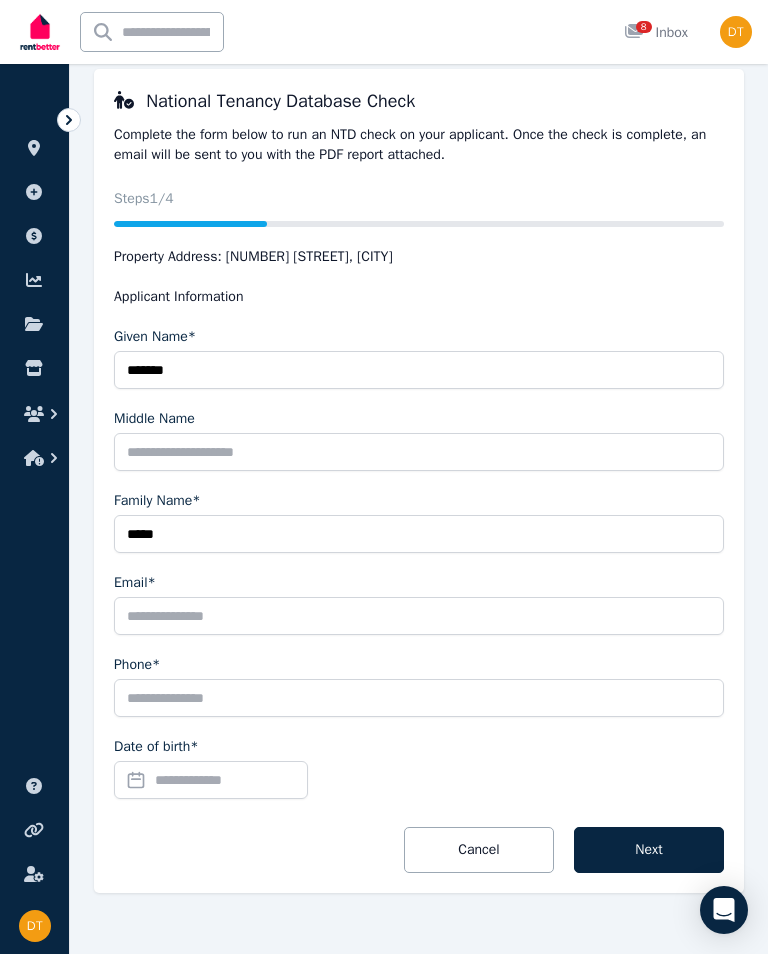 click on "Email*" at bounding box center (419, 616) 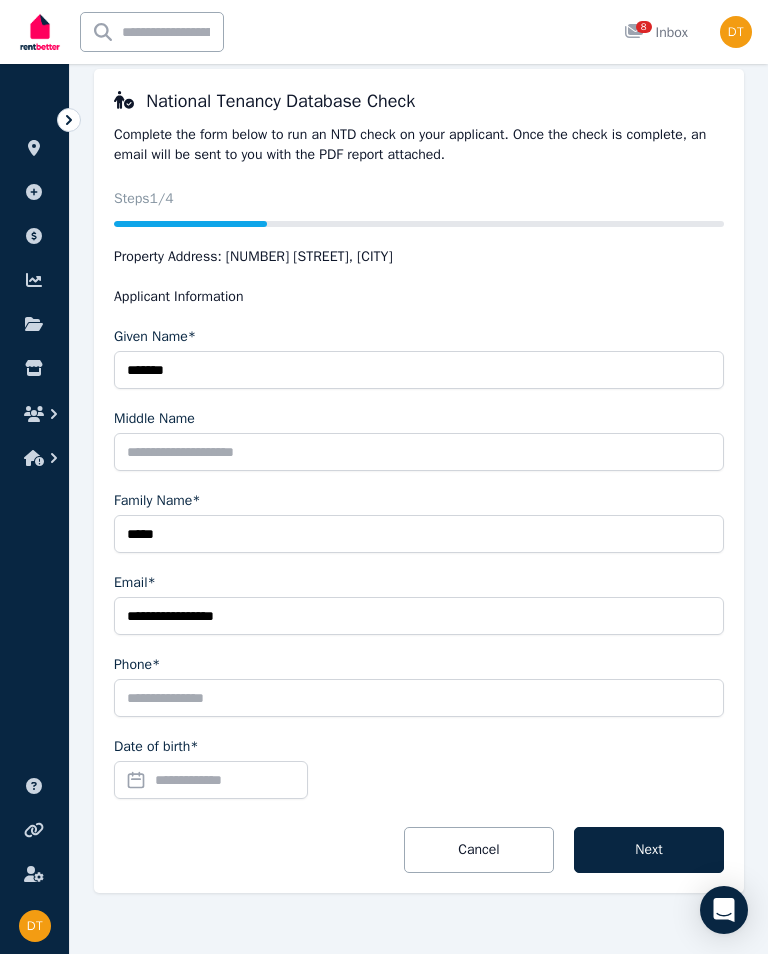 click on "**********" at bounding box center (419, 616) 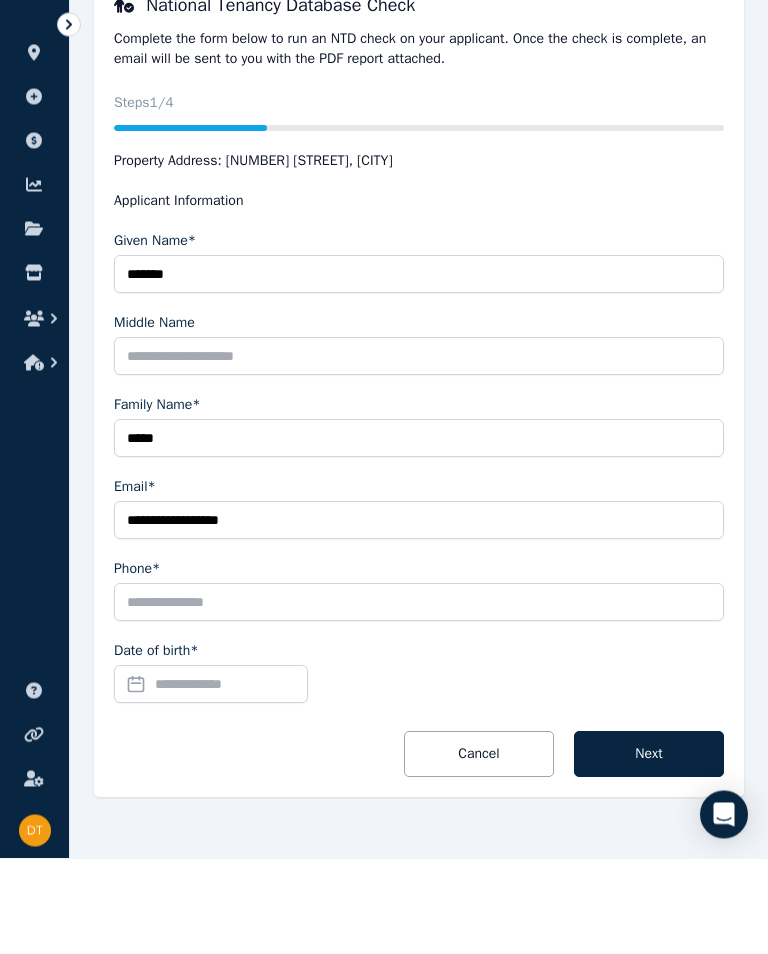 type on "**********" 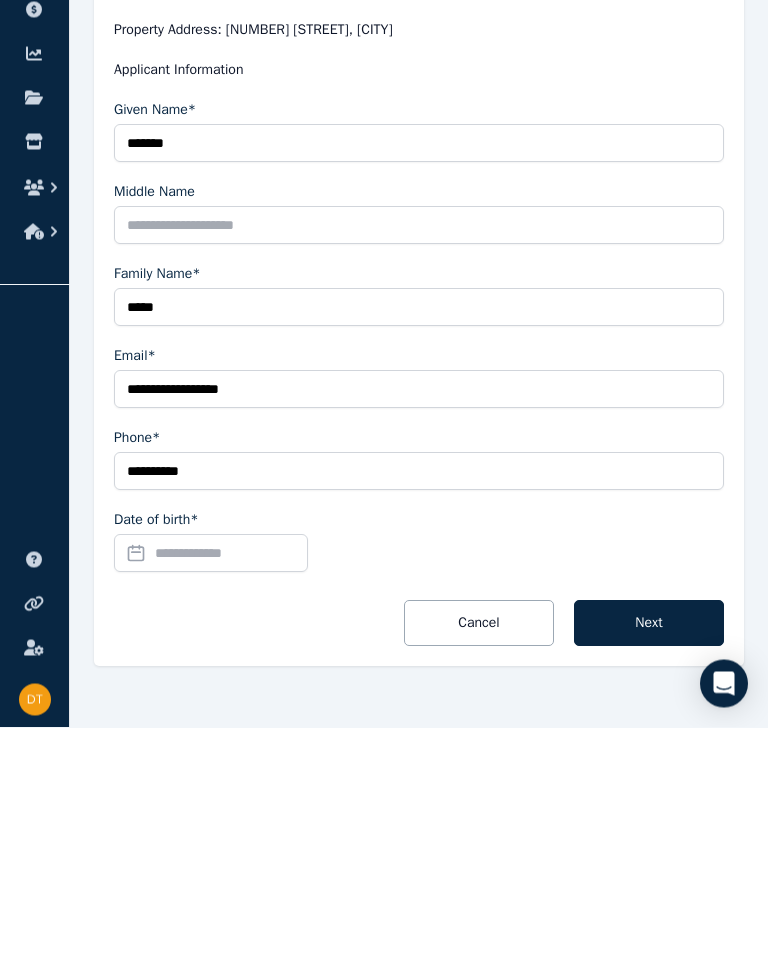type on "**********" 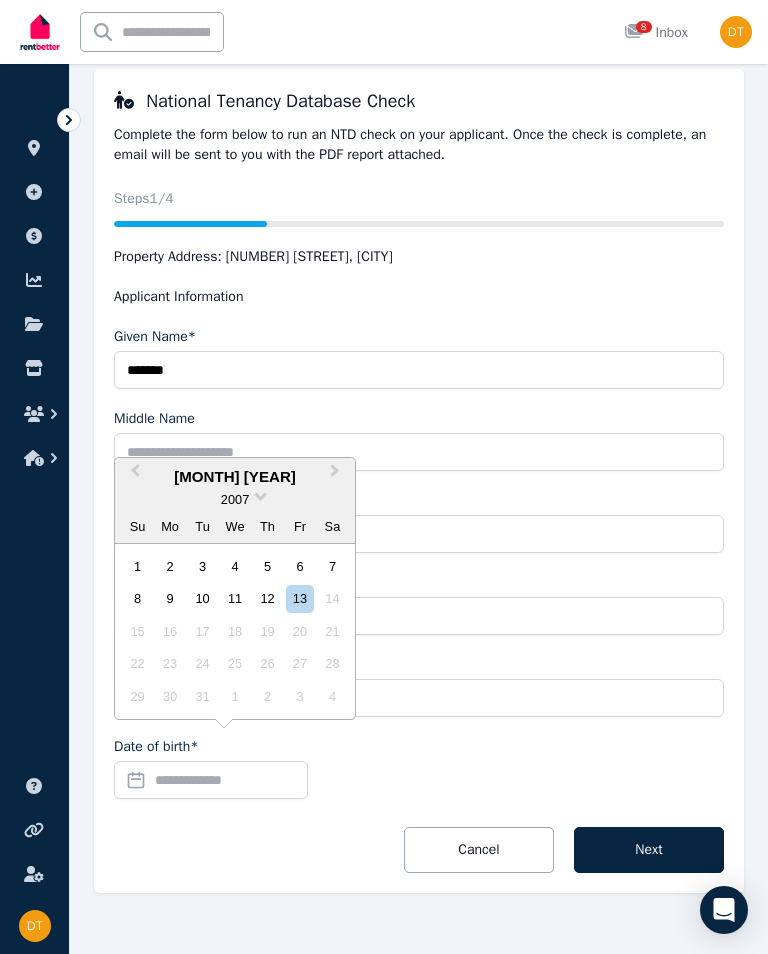click on "Previous Month" at bounding box center [133, 476] 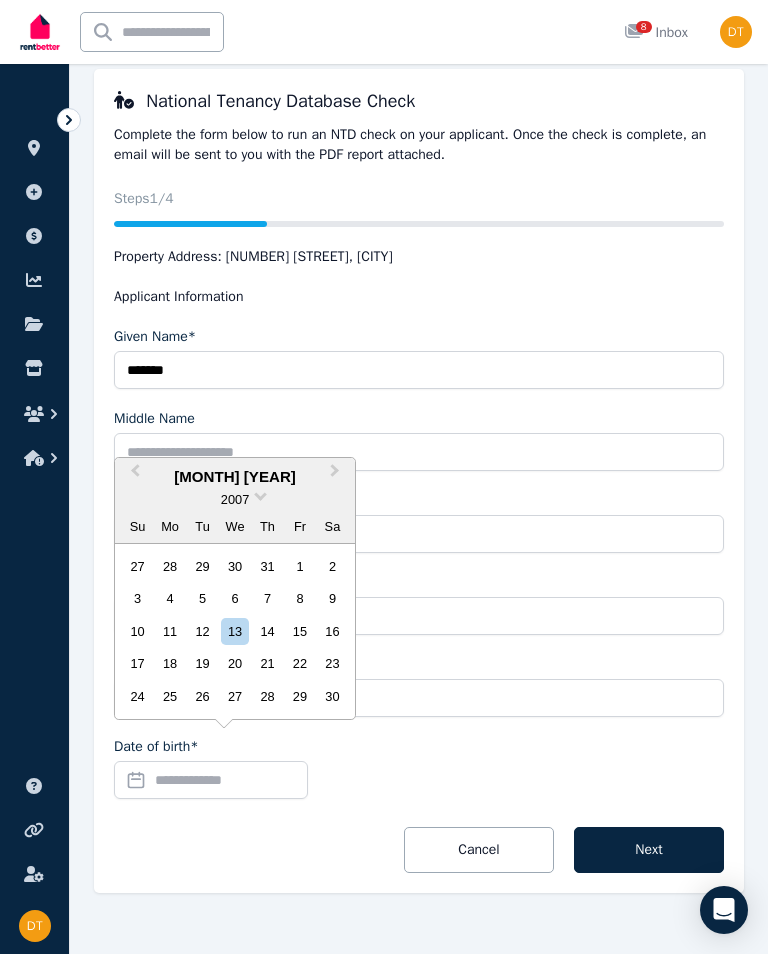 click on "2007" at bounding box center [235, 499] 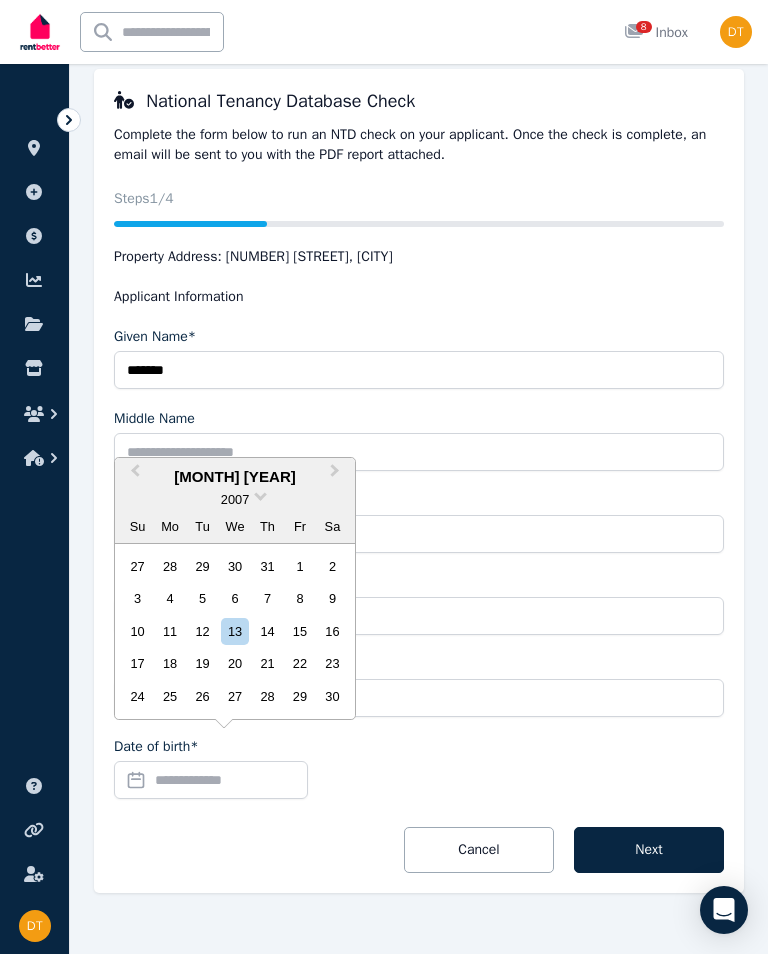 click on "2007" at bounding box center (235, 499) 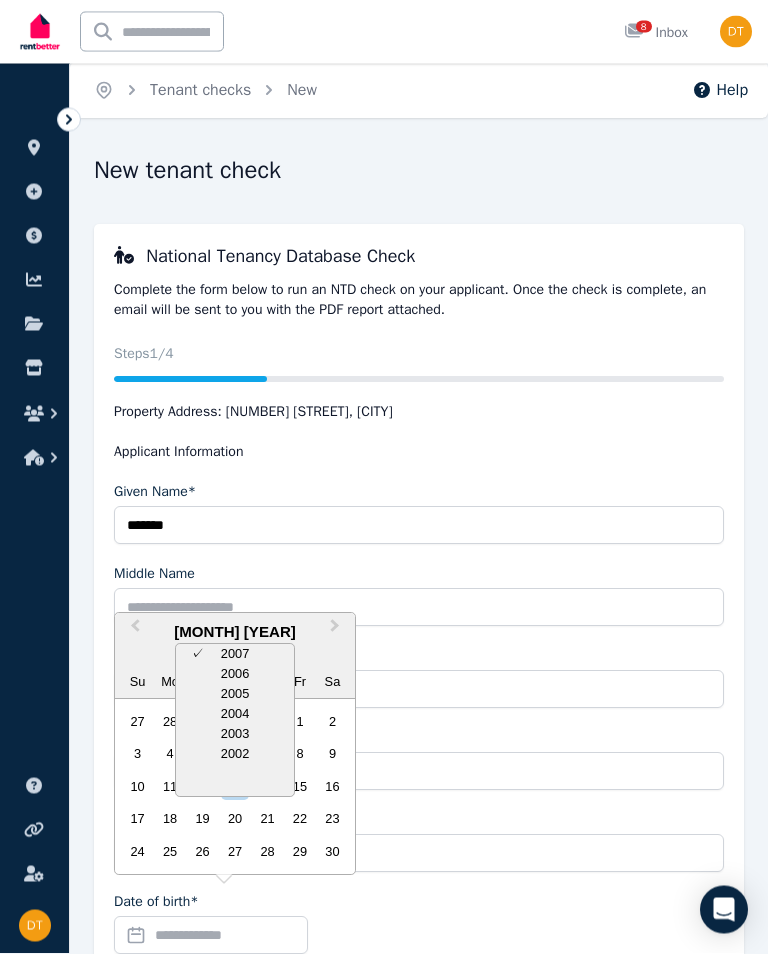 scroll, scrollTop: 0, scrollLeft: 0, axis: both 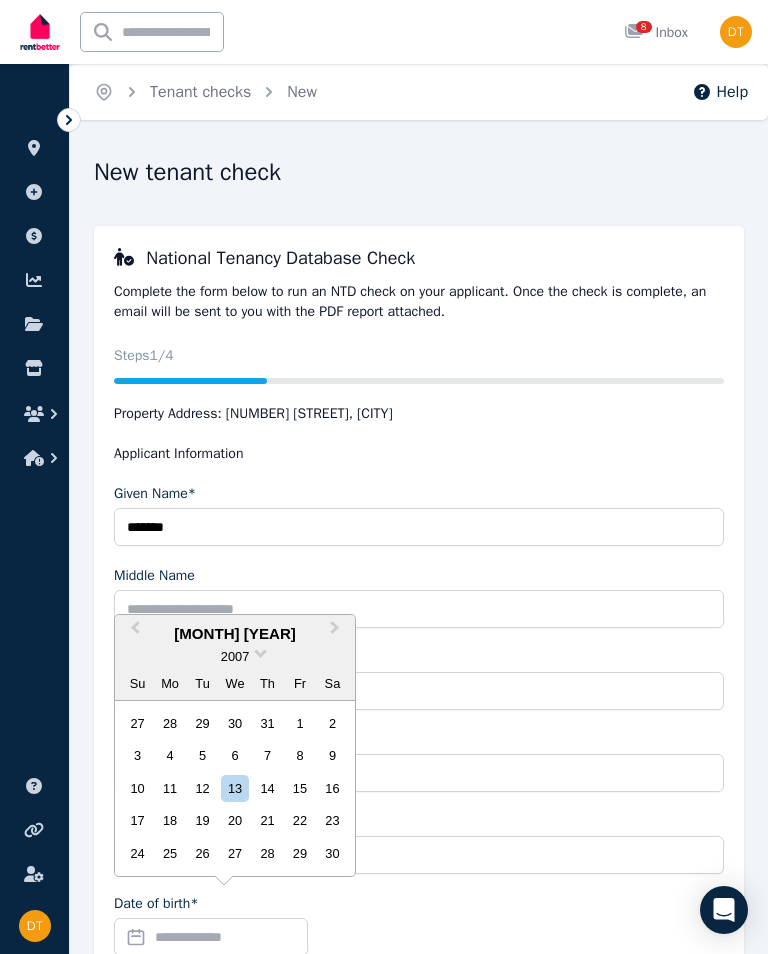 click on "June 2007" at bounding box center [235, 634] 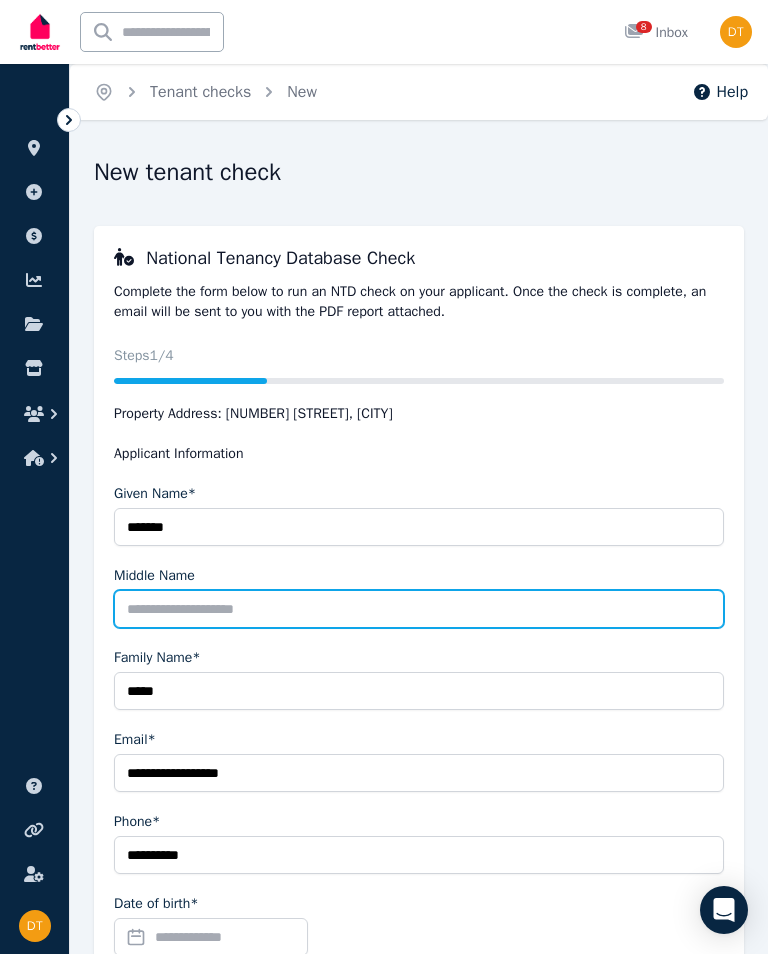 click on "Middle Name" at bounding box center [419, 609] 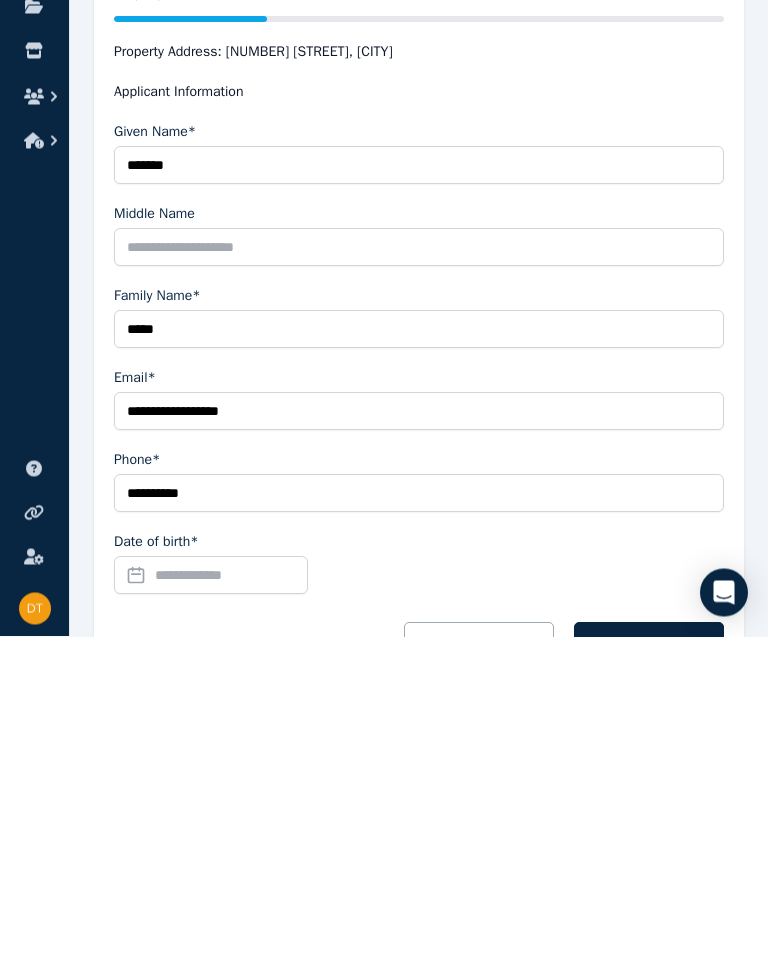 click on "Date of birth*" at bounding box center [211, 893] 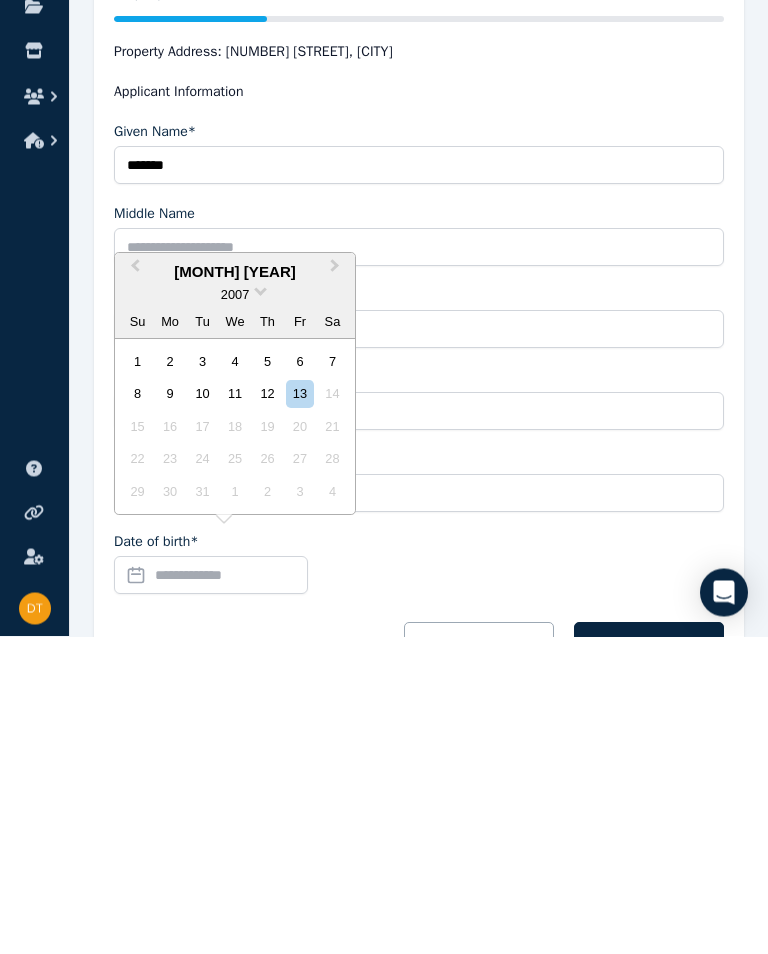 scroll, scrollTop: 188, scrollLeft: 0, axis: vertical 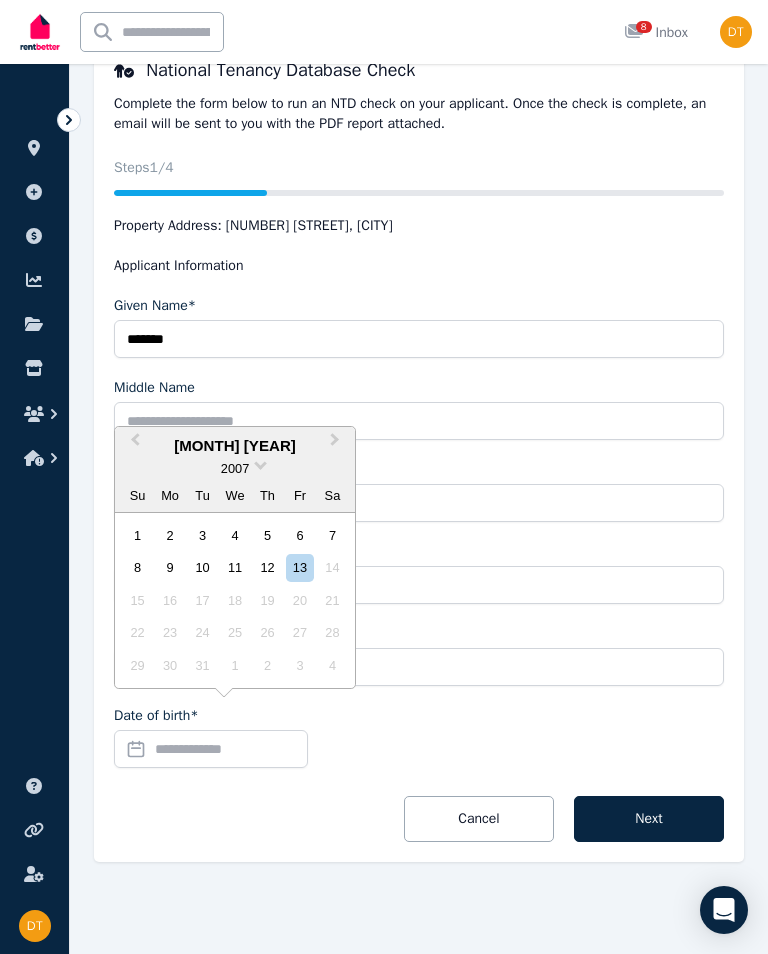 click on "Previous Month" at bounding box center (133, 445) 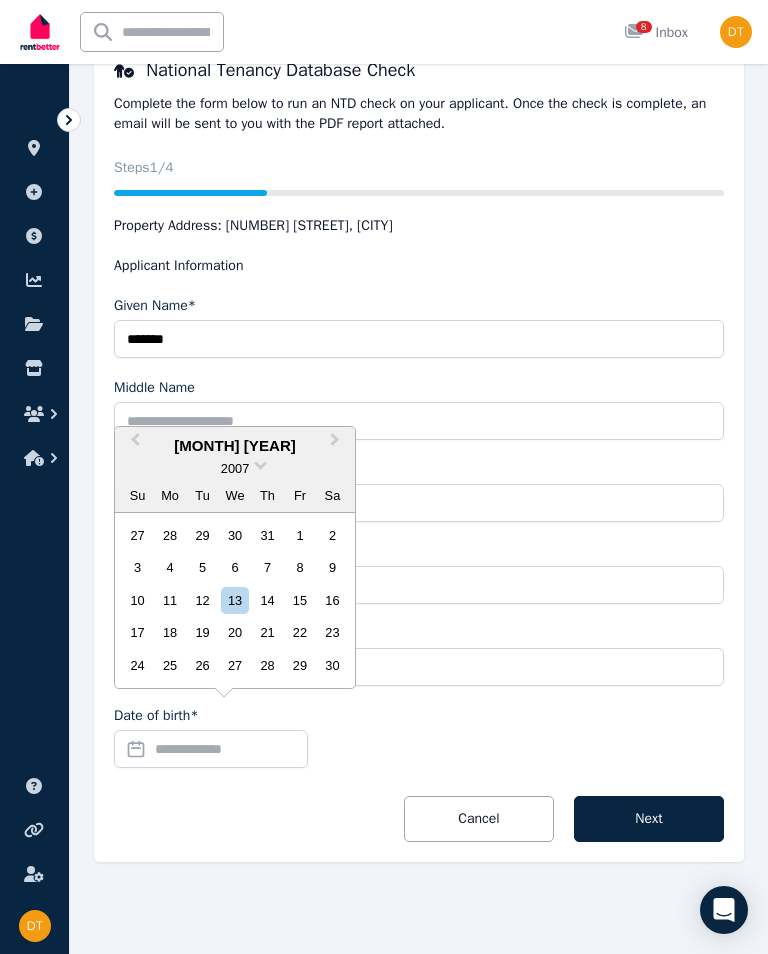click on "Previous Month" at bounding box center (135, 444) 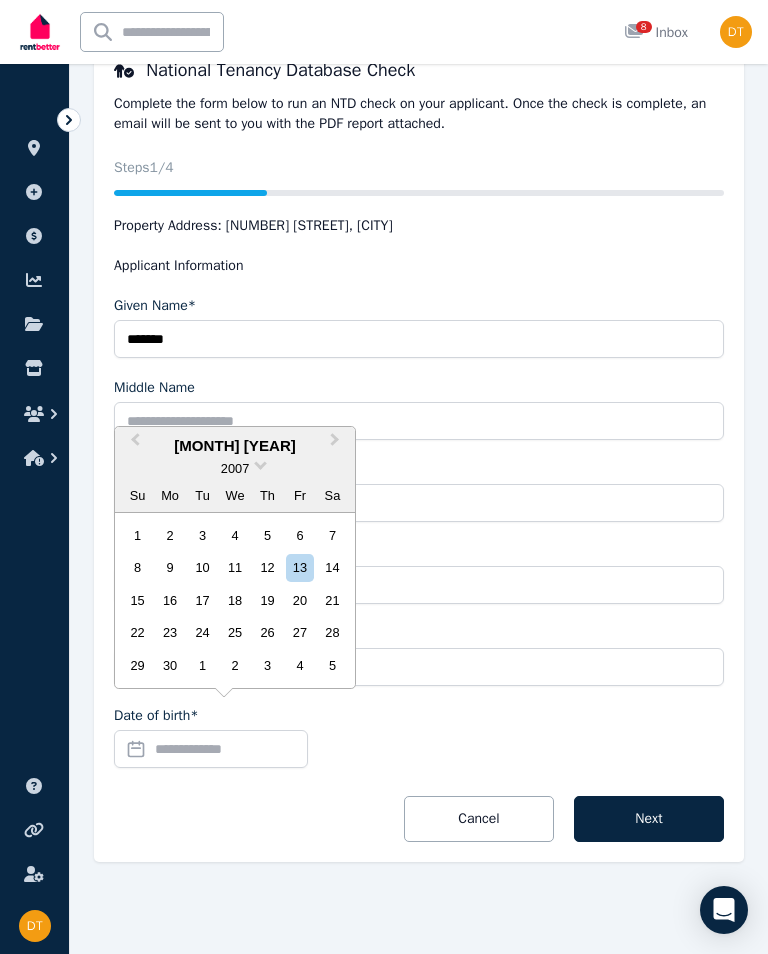 click on "Previous Month" at bounding box center [135, 444] 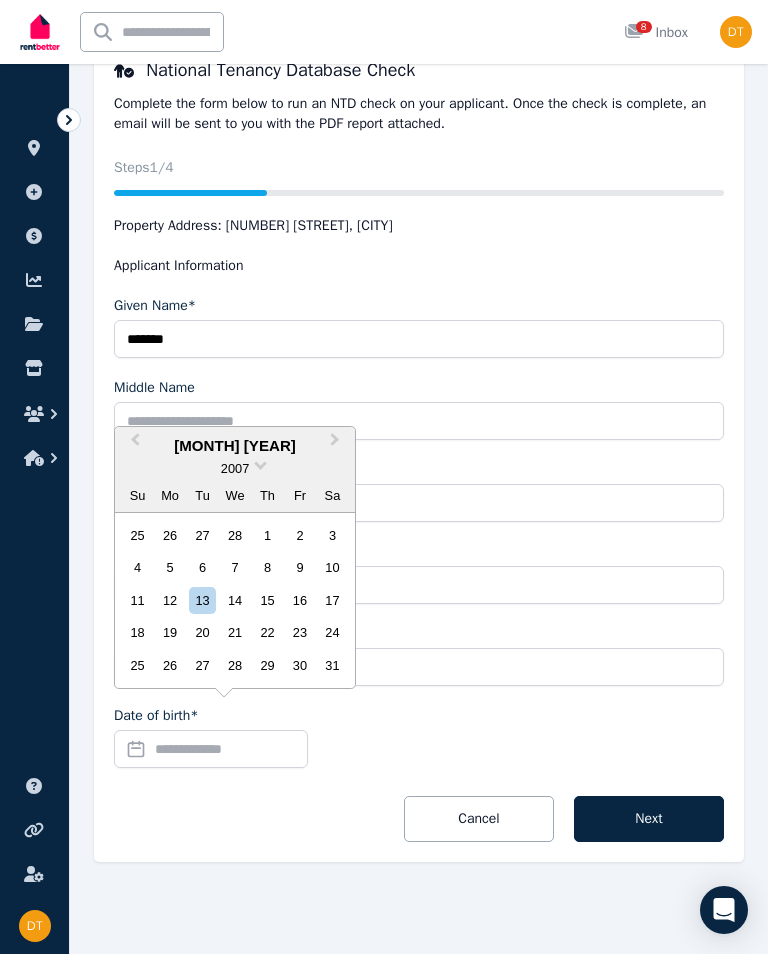 click on "Previous Month" at bounding box center [135, 444] 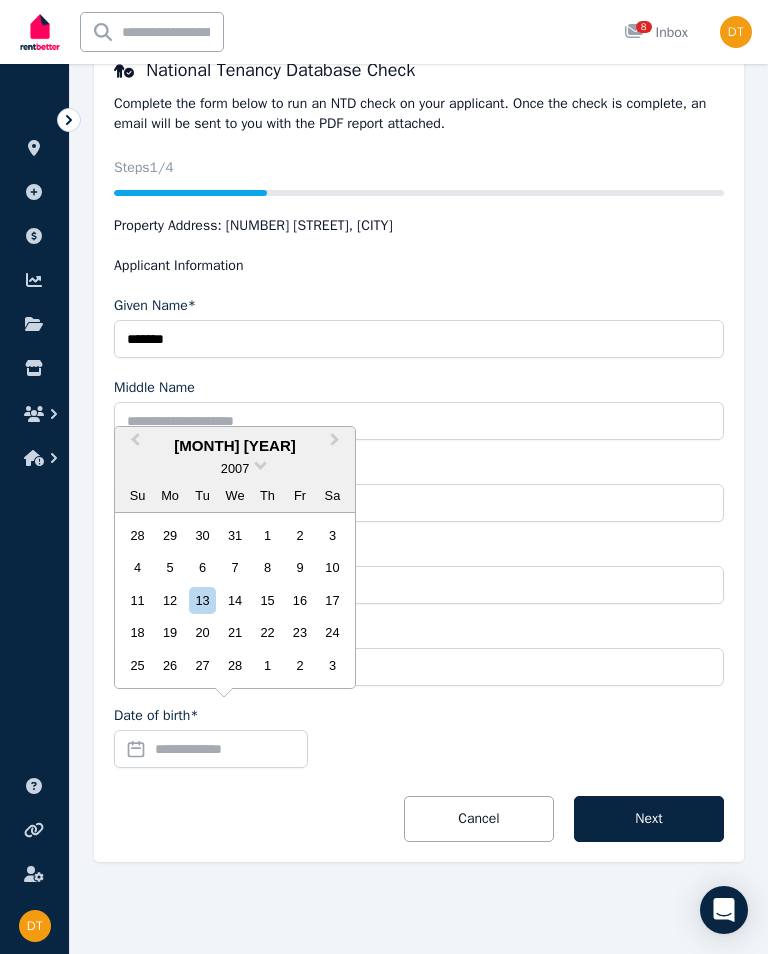 click on "Previous Month" at bounding box center [135, 444] 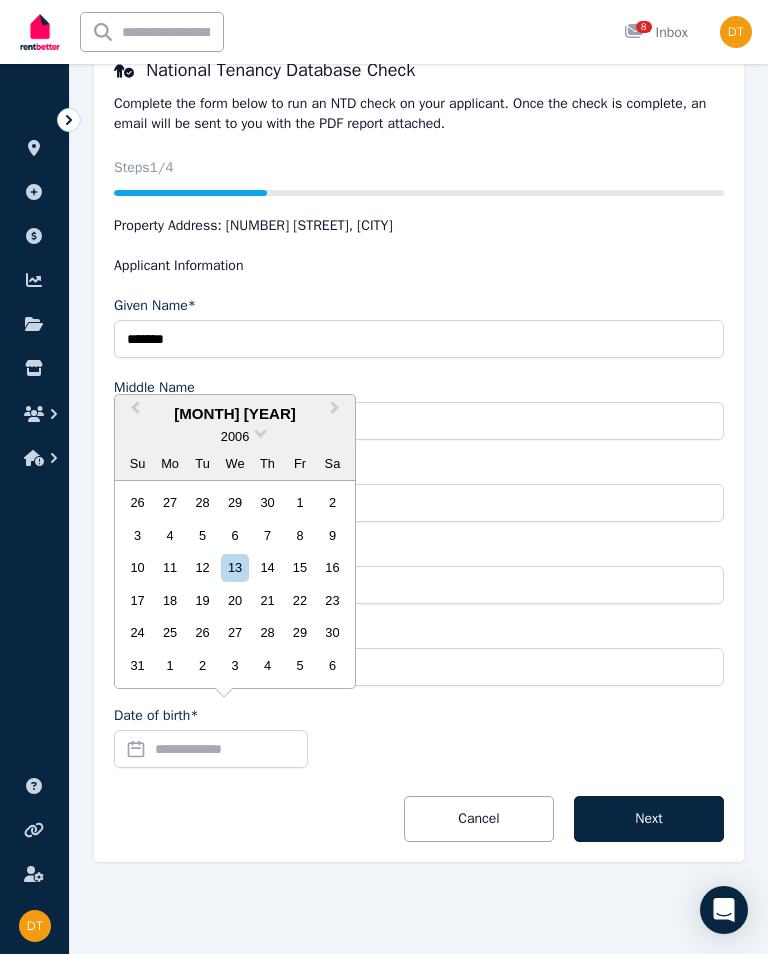 click on "2006" at bounding box center [235, 436] 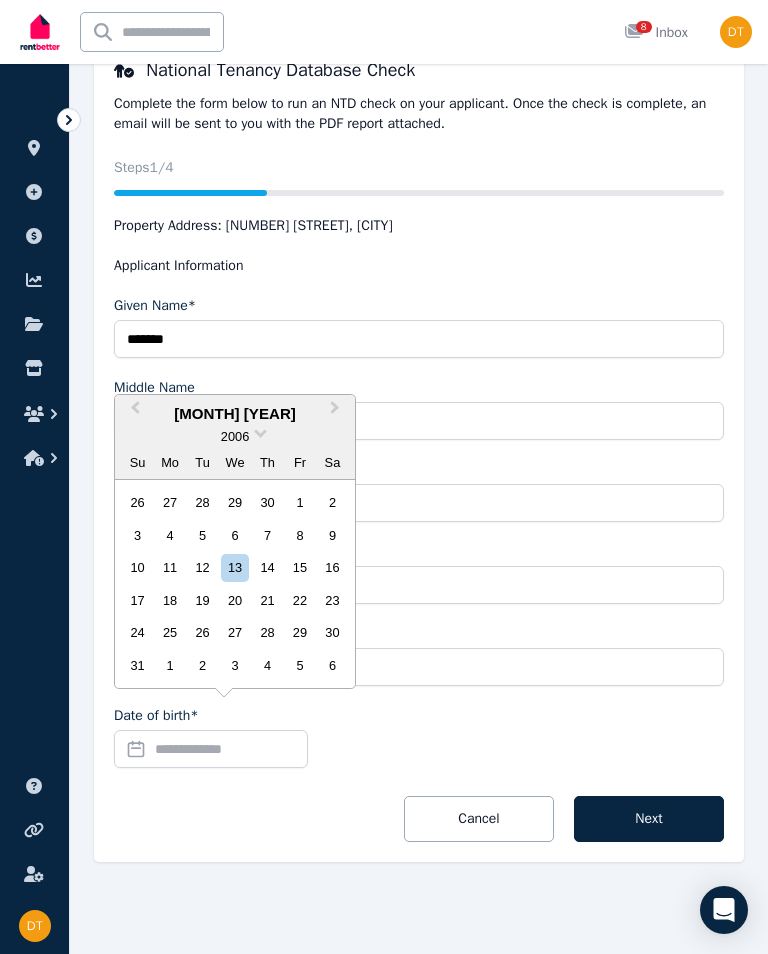 click on "2006" at bounding box center [235, 436] 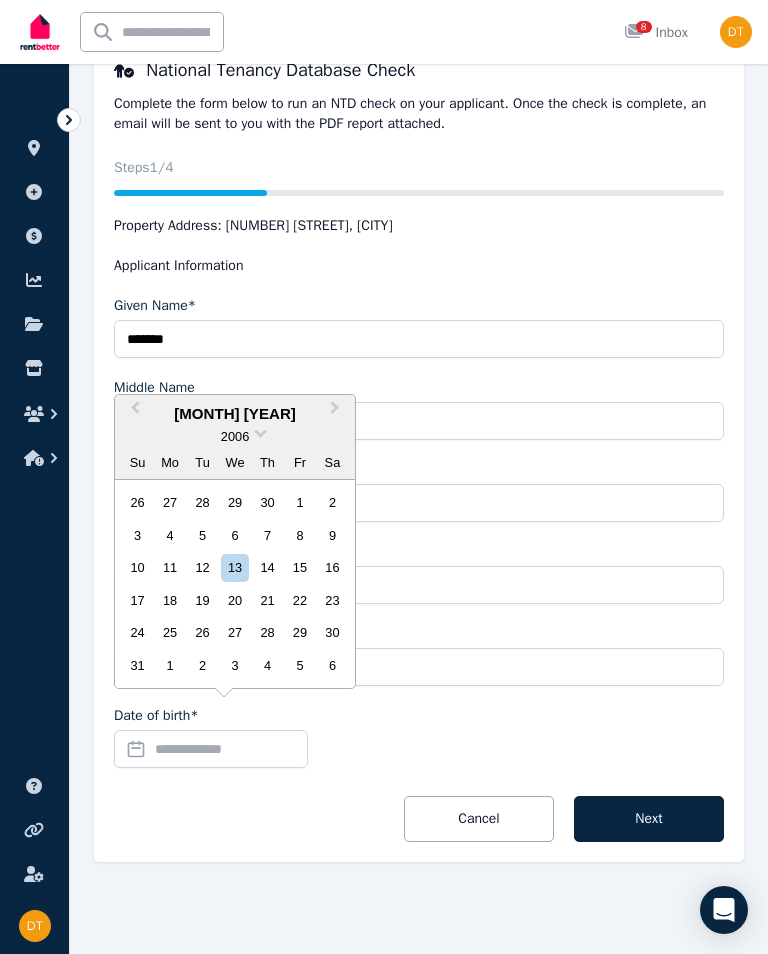 click on "Previous Month" at bounding box center [133, 413] 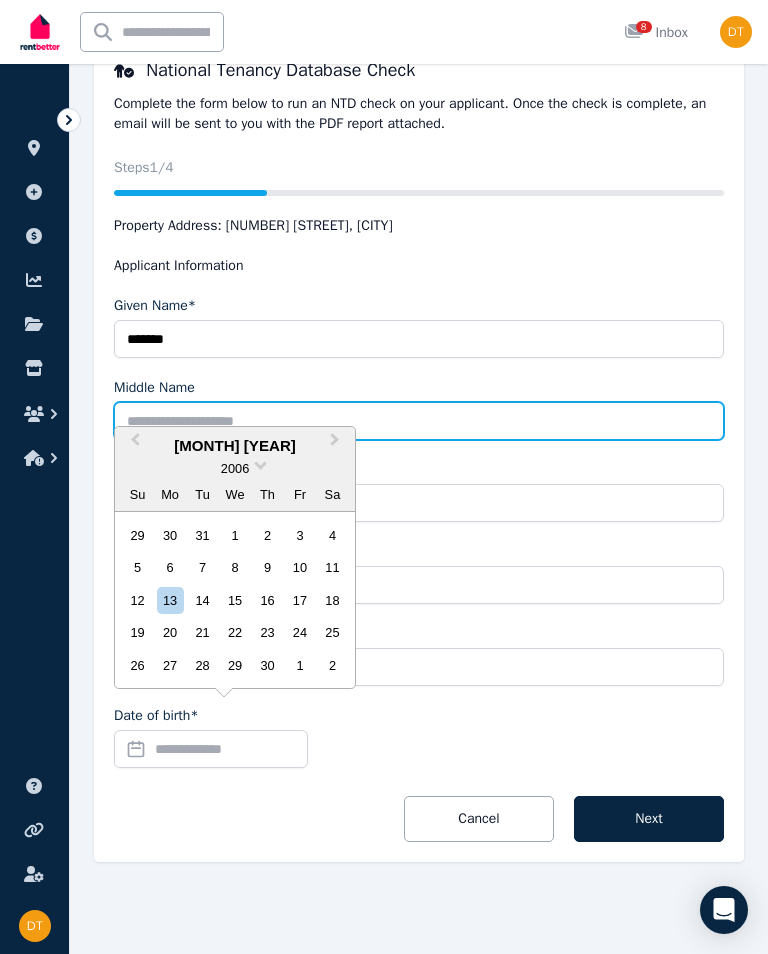 click on "Middle Name" at bounding box center [419, 421] 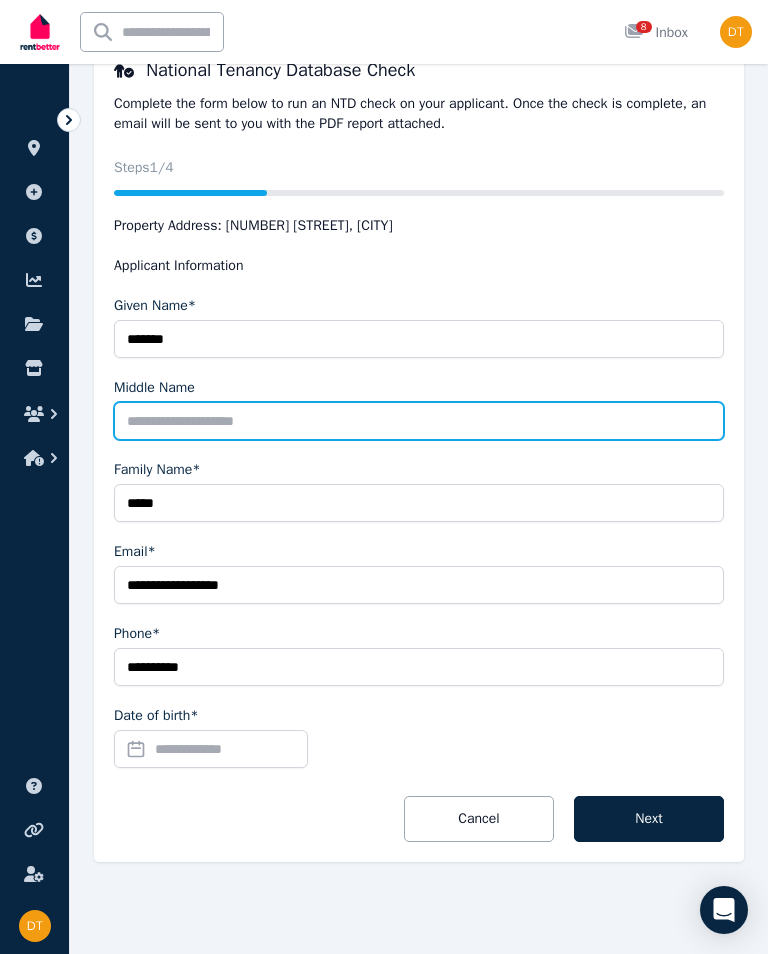 click on "Middle Name" at bounding box center (419, 421) 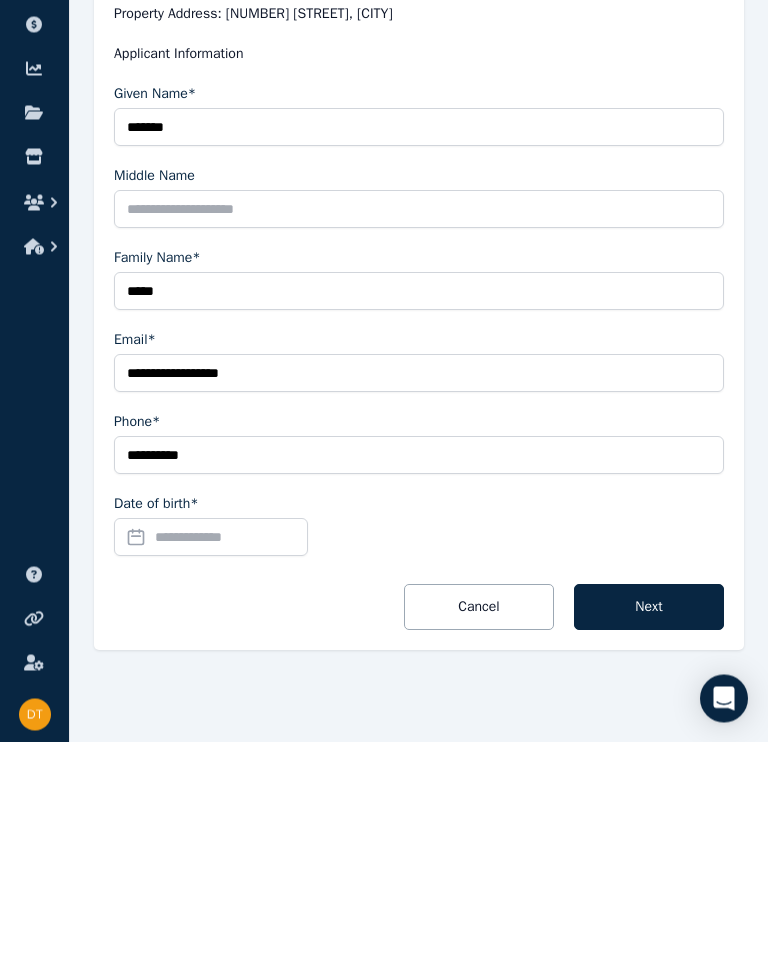 click on "Date of birth*" at bounding box center [211, 749] 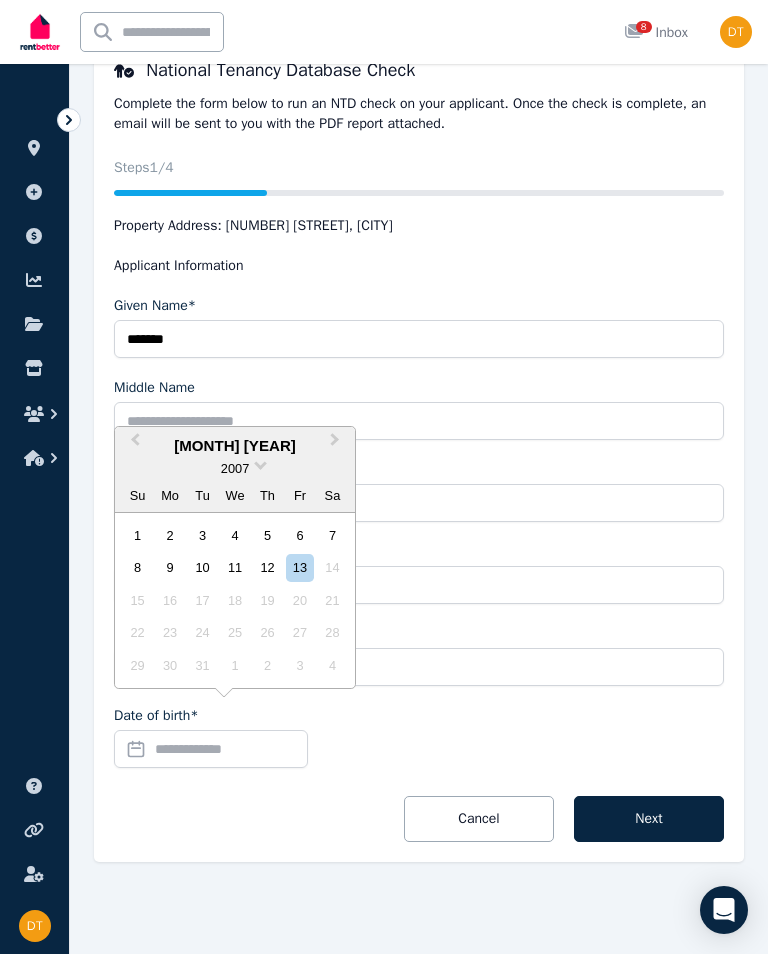 click on "2007" at bounding box center [235, 468] 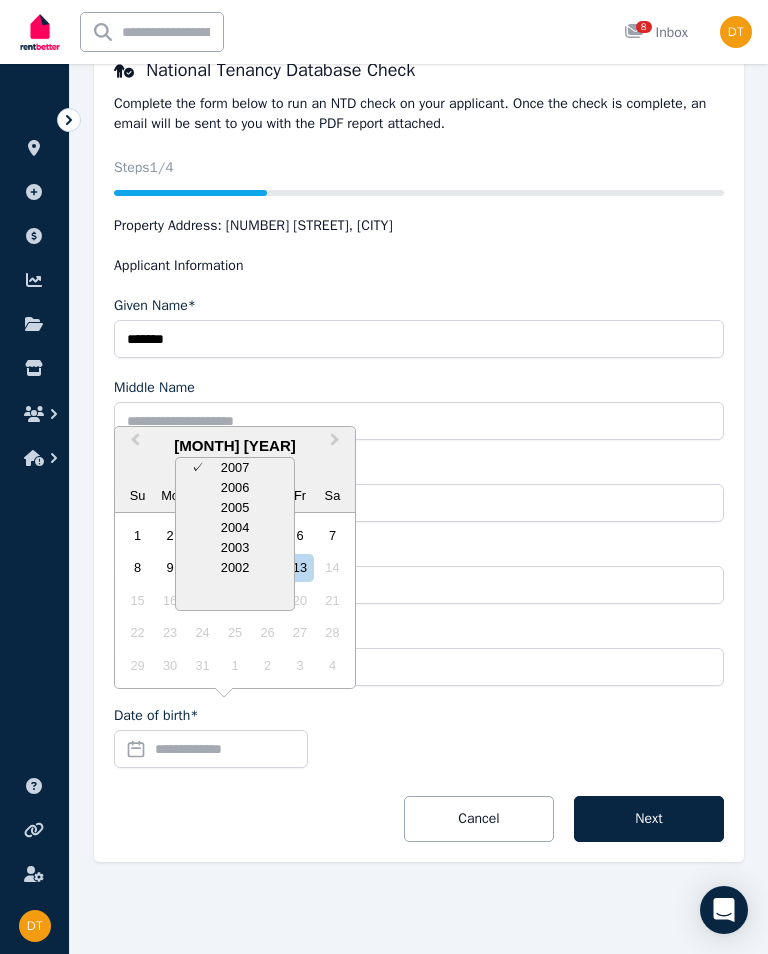 click on "2002" at bounding box center [235, 568] 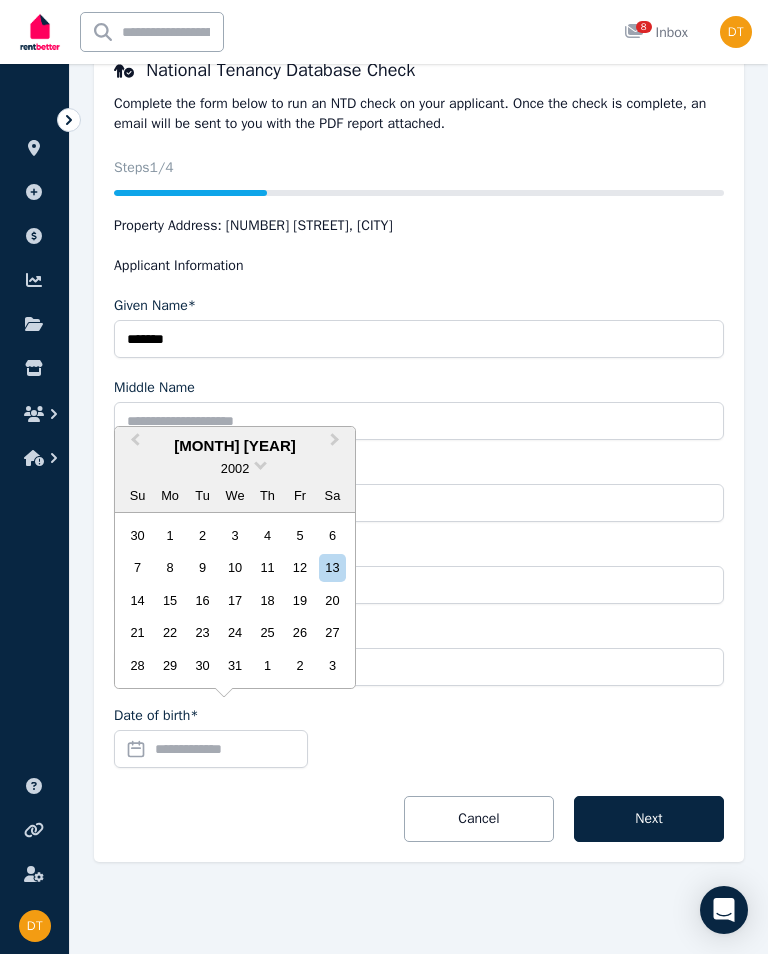 click on "Previous Month" at bounding box center [133, 445] 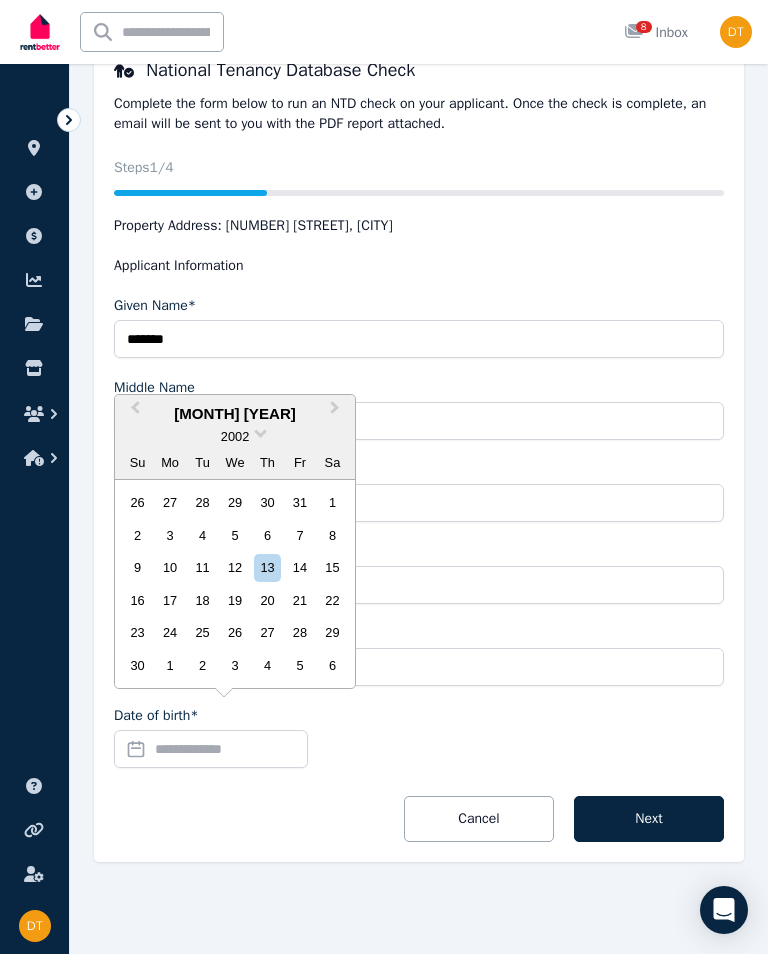 click on "2002" at bounding box center (235, 436) 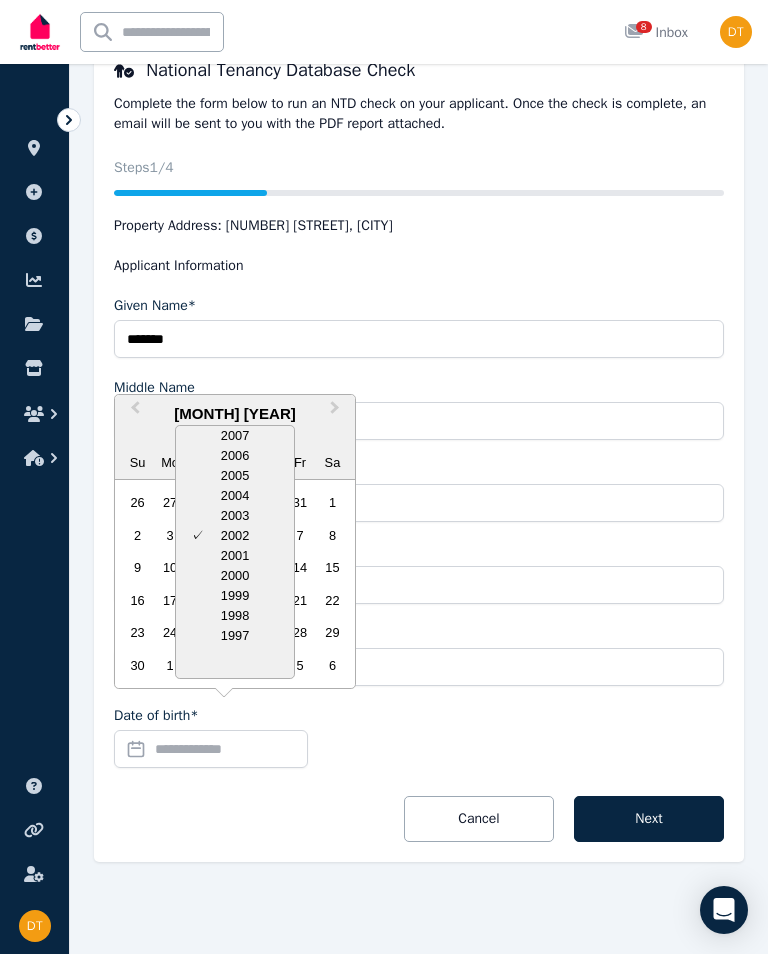 click on "1997" at bounding box center (235, 636) 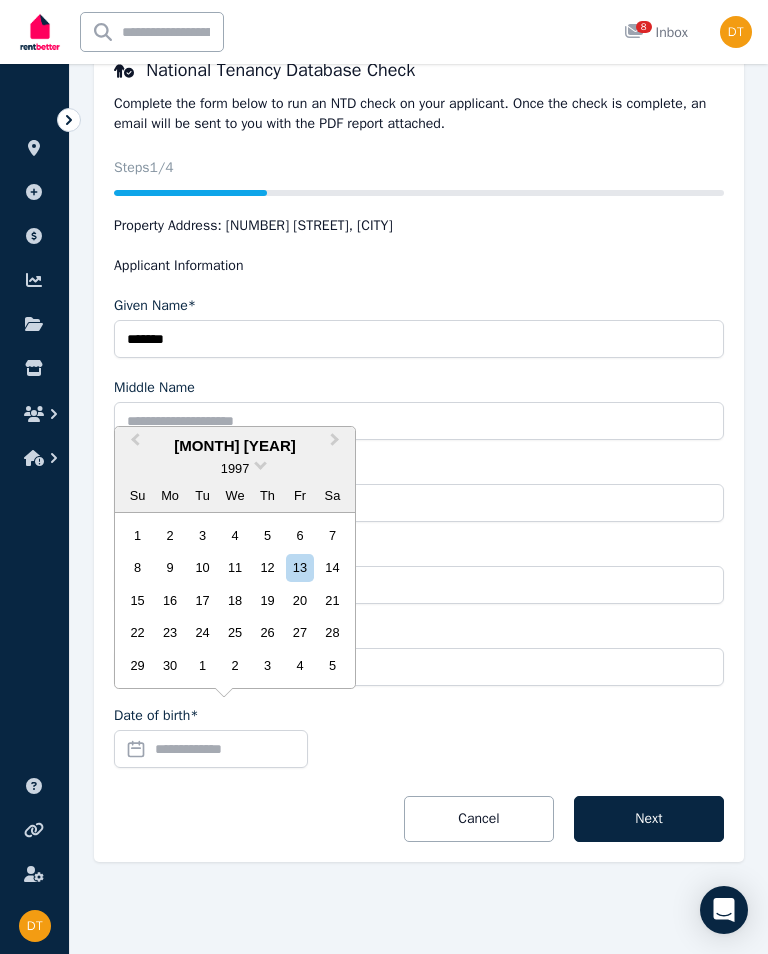 click on "1997" at bounding box center [235, 468] 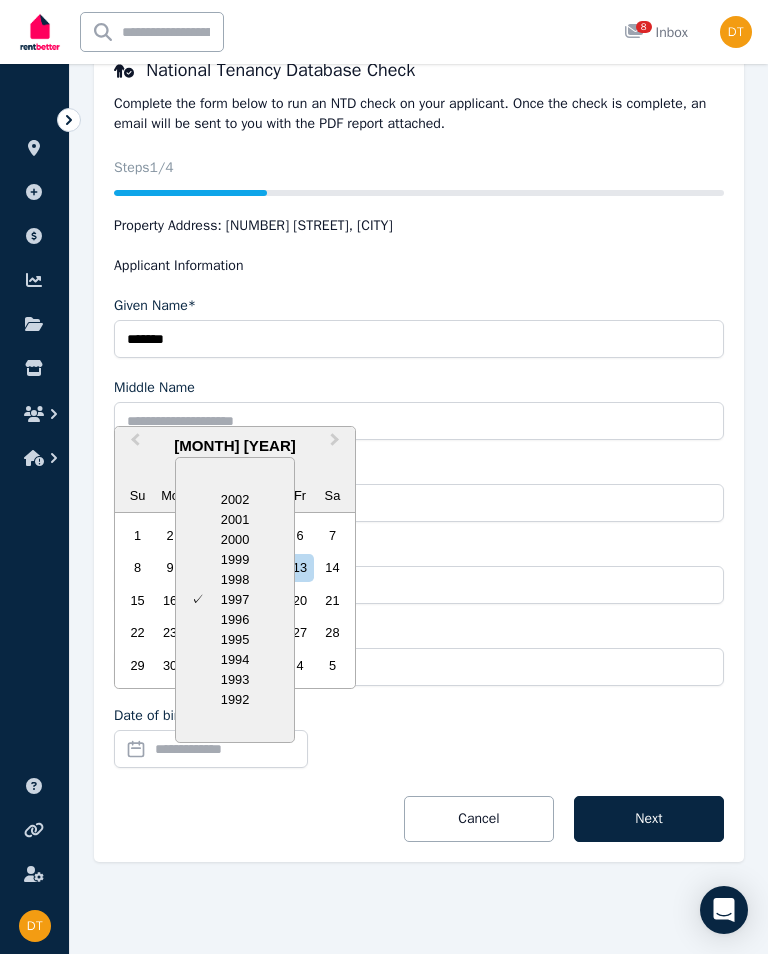 click on "1992" at bounding box center (235, 700) 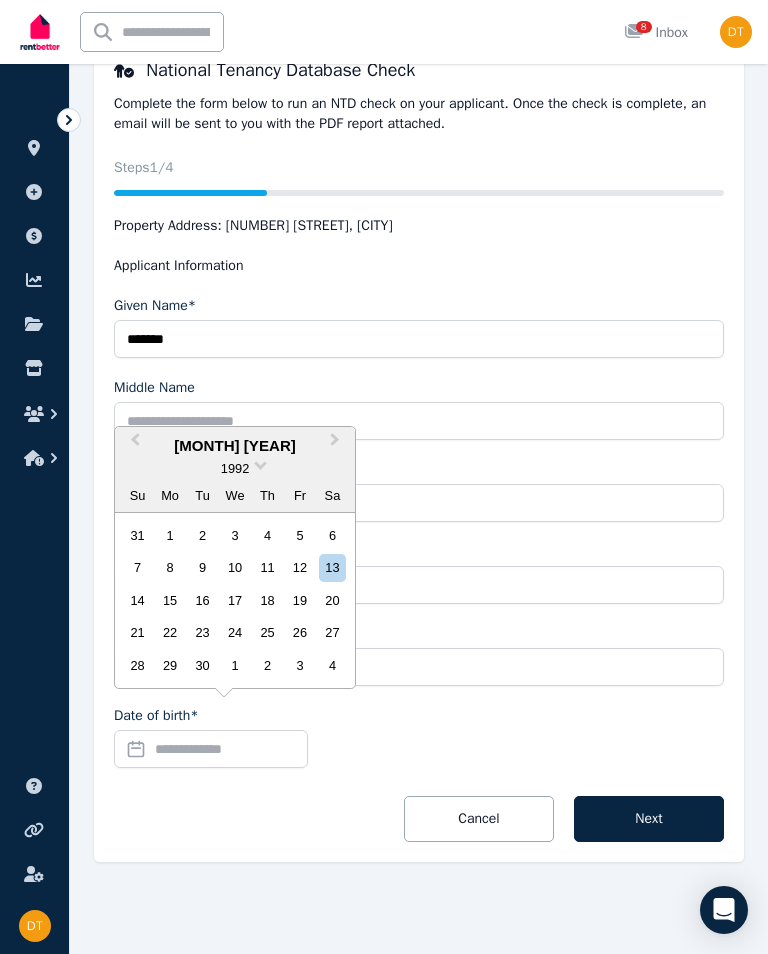 click at bounding box center [260, 463] 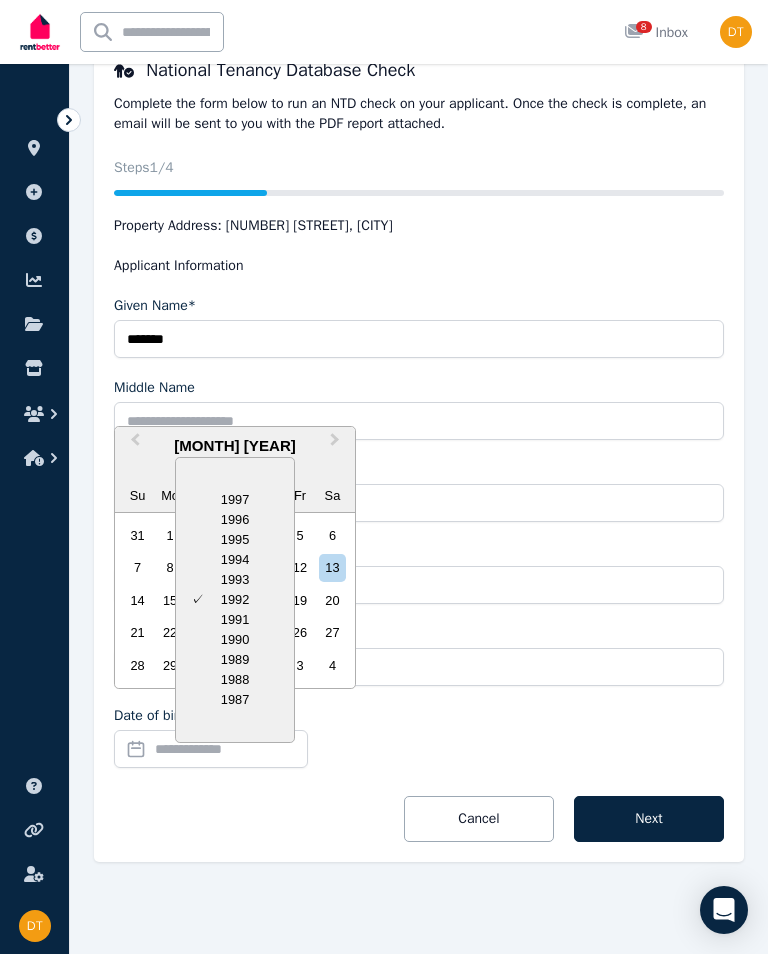 click on "1989" at bounding box center (235, 660) 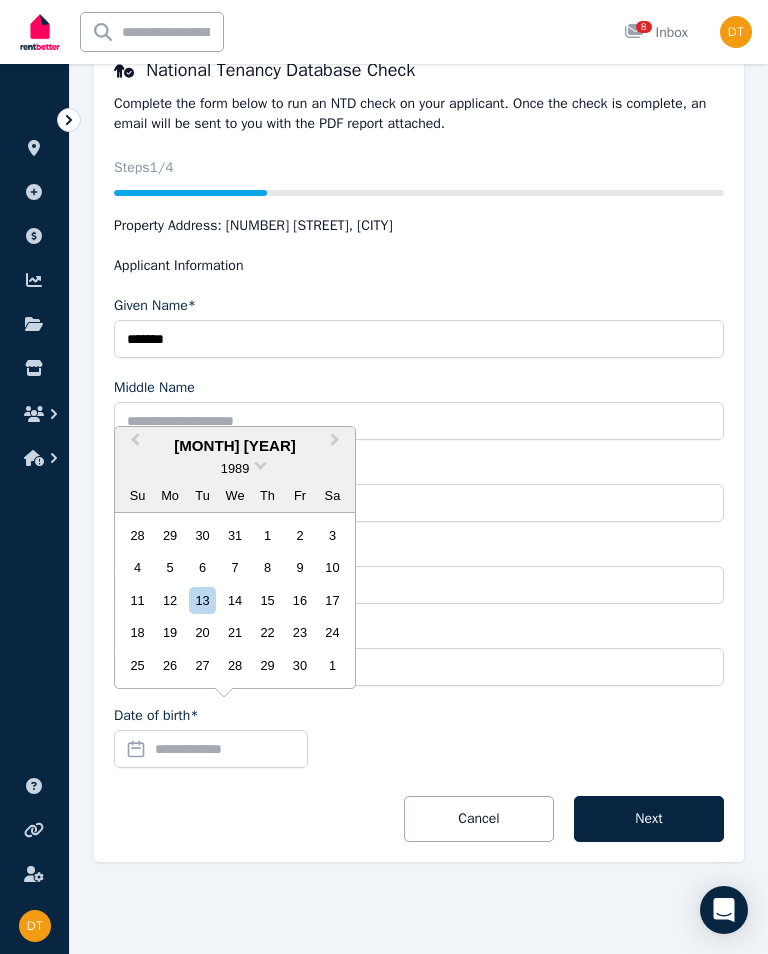 click on "June 1989" at bounding box center [235, 446] 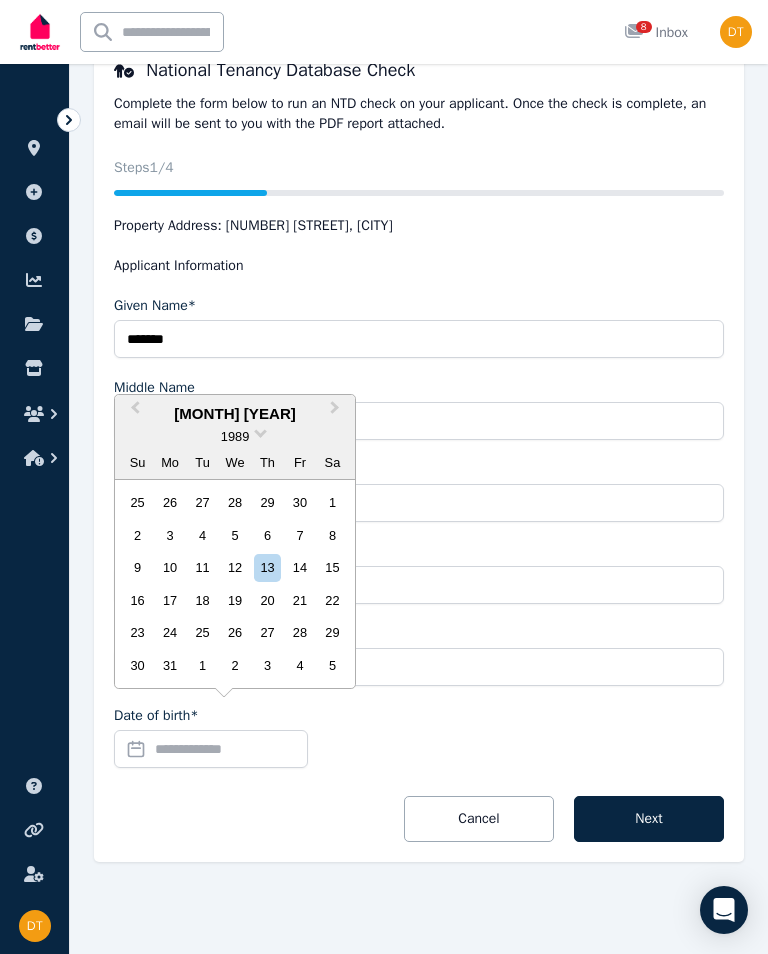 click on "Next Month" at bounding box center (335, 412) 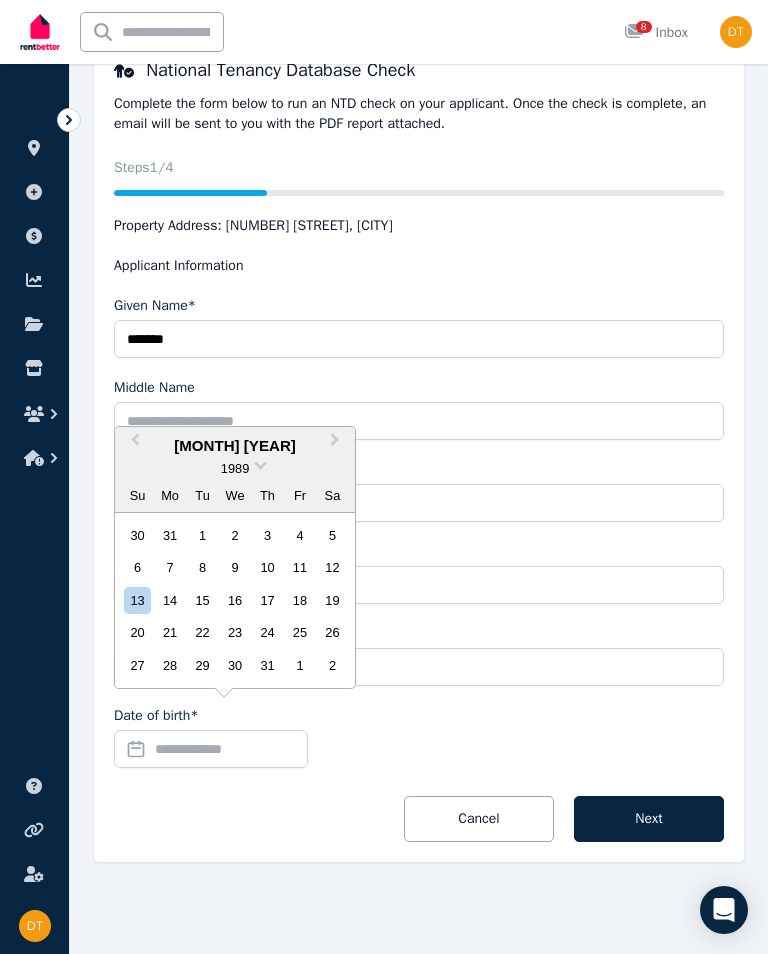 click on "12" at bounding box center (332, 567) 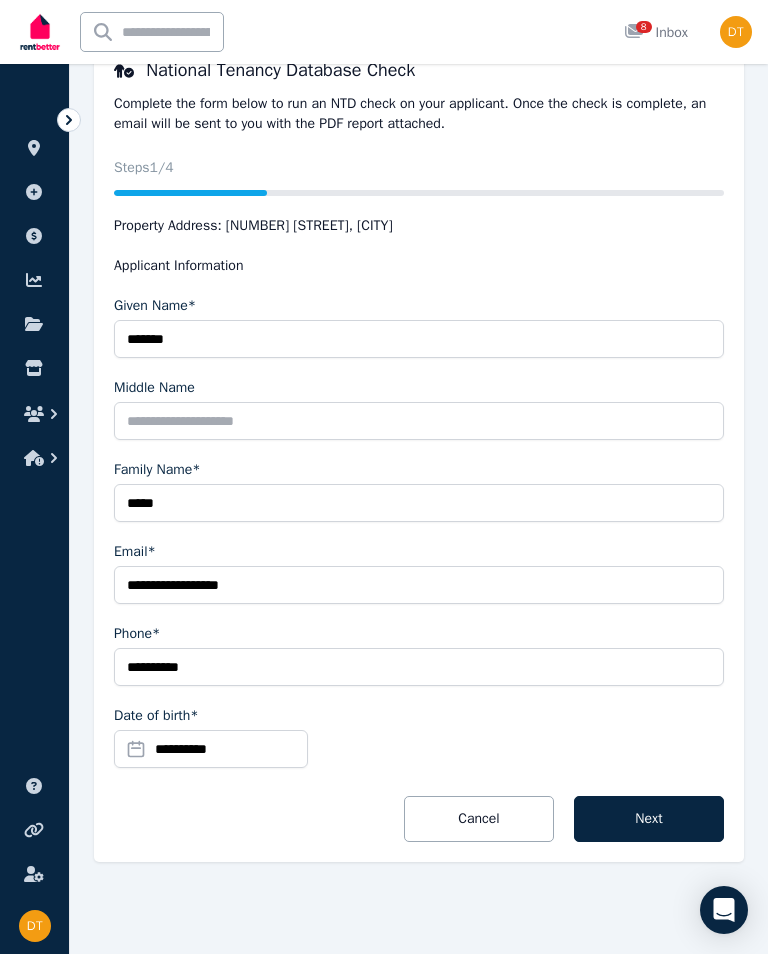 click on "Next" at bounding box center (649, 819) 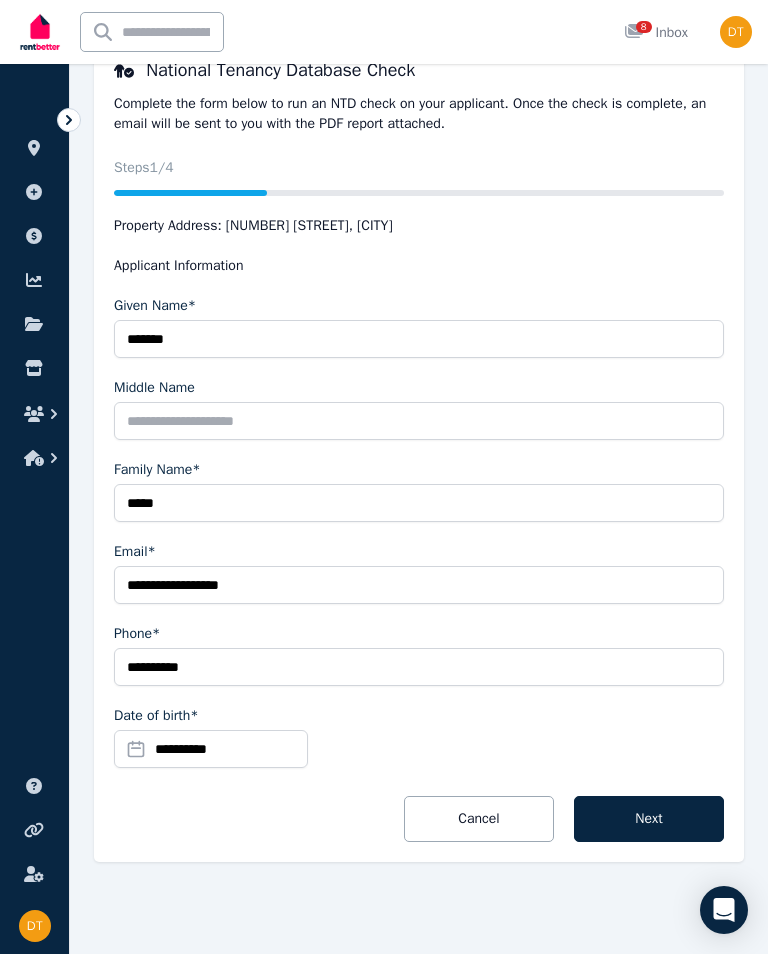 scroll, scrollTop: 0, scrollLeft: 0, axis: both 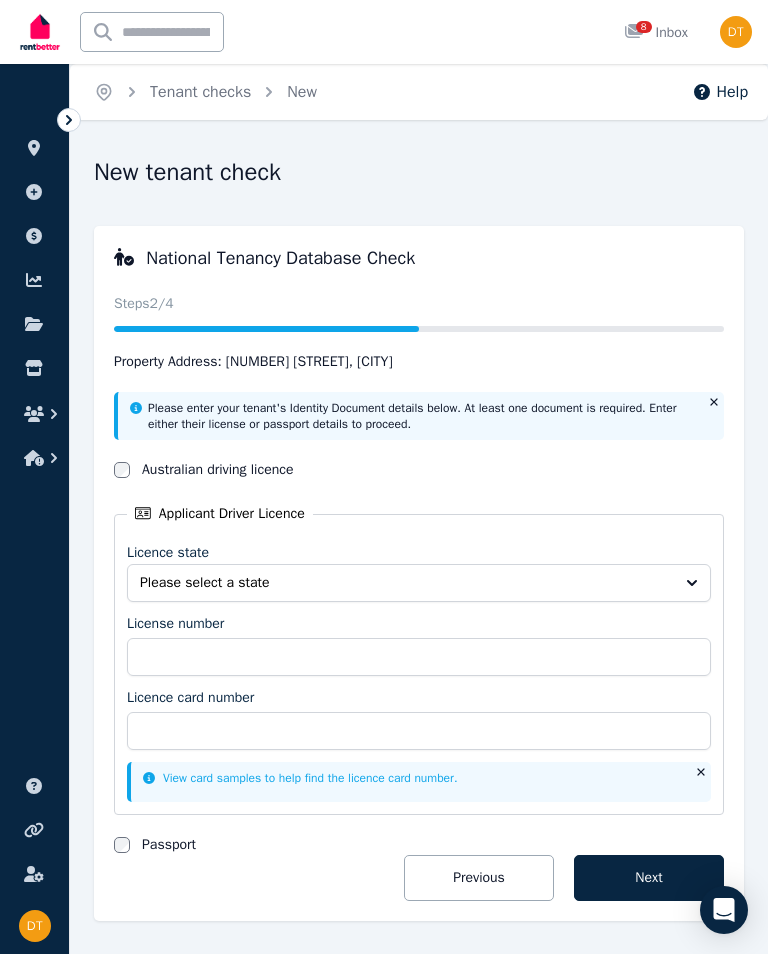 click on "Please select a state" at bounding box center (419, 583) 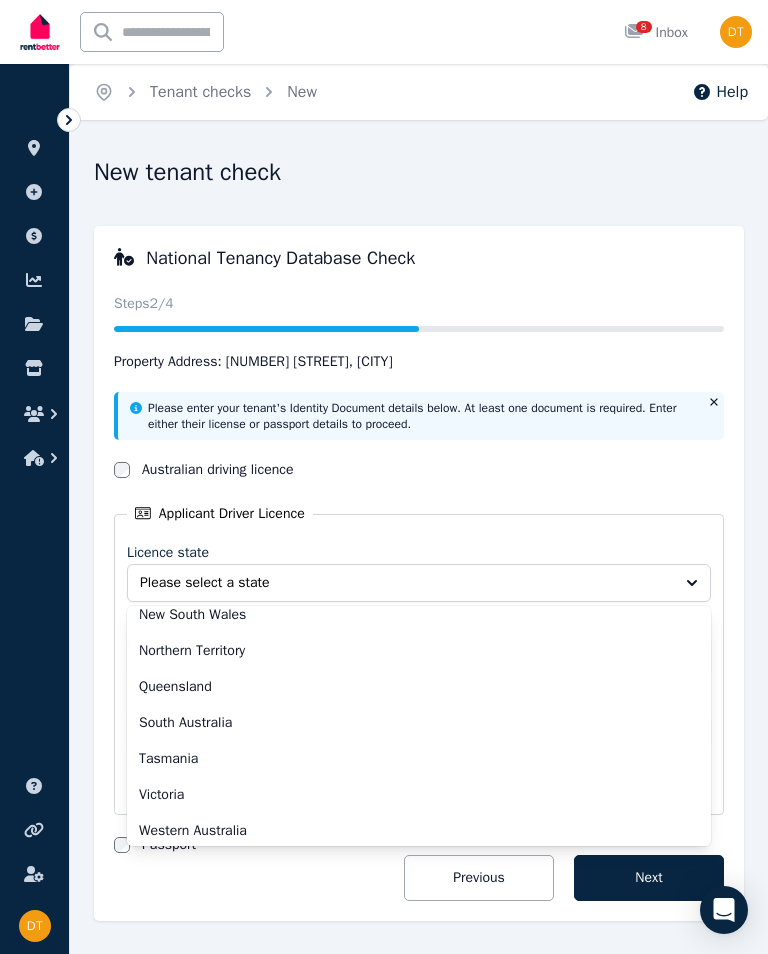 scroll, scrollTop: 86, scrollLeft: 0, axis: vertical 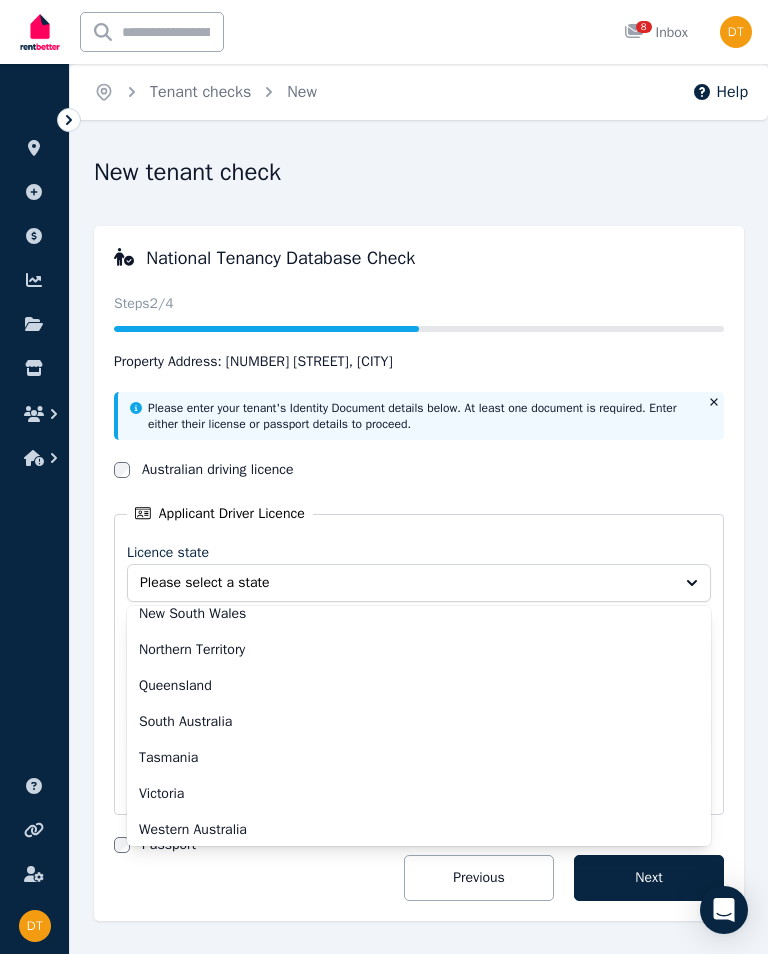 click on "Victoria" at bounding box center [407, 794] 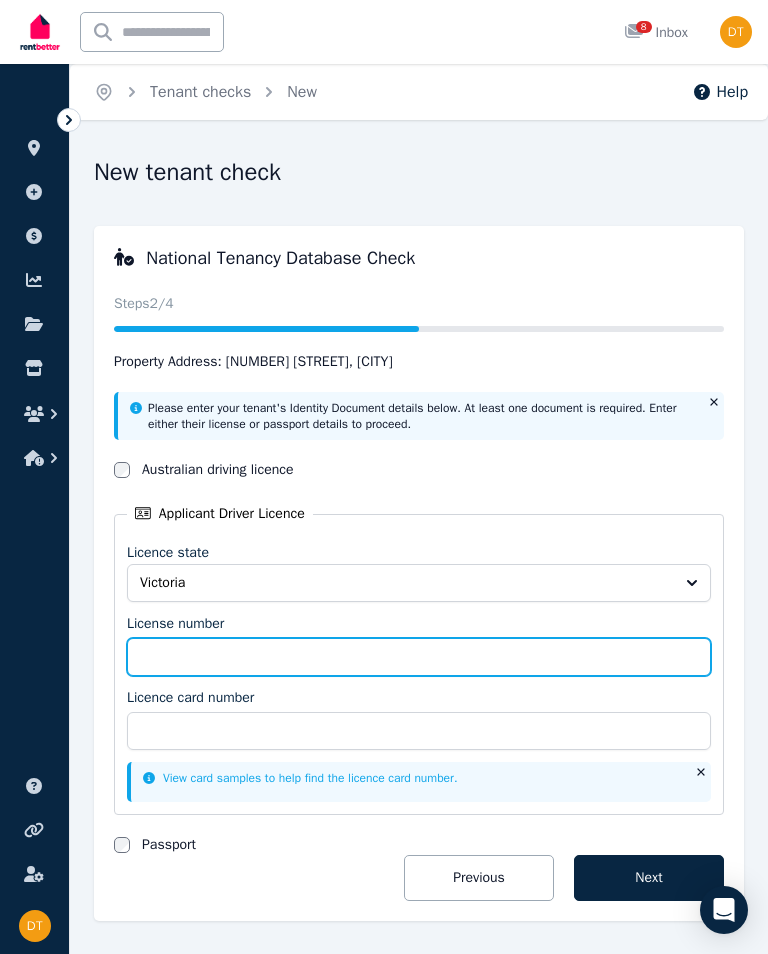 click on "License number" at bounding box center [419, 657] 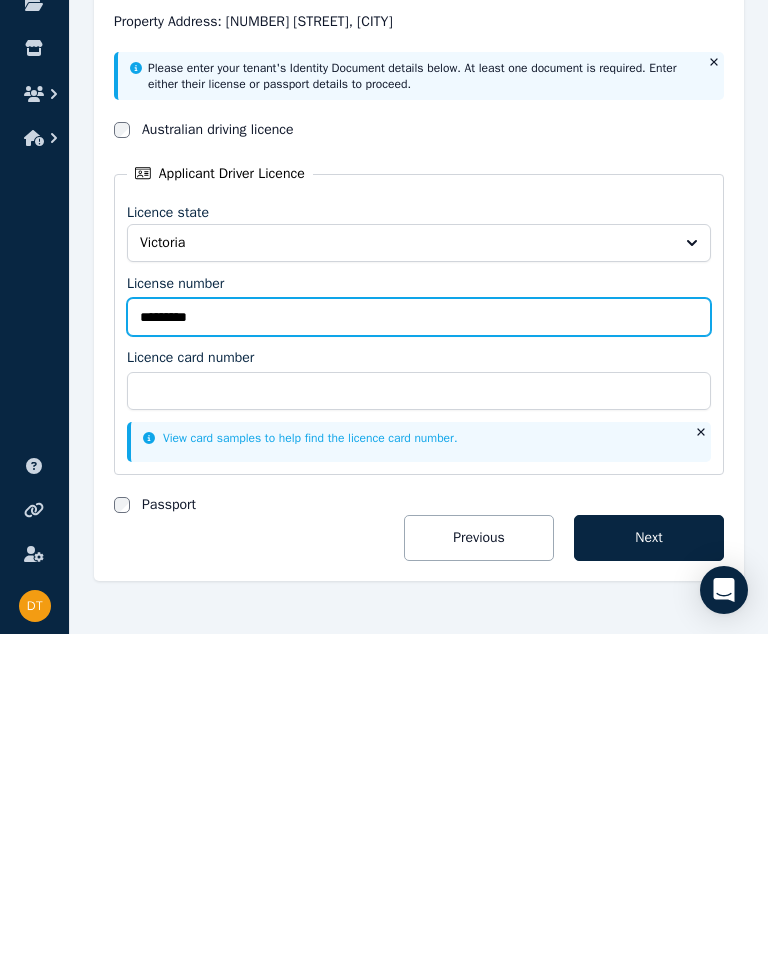 type on "*********" 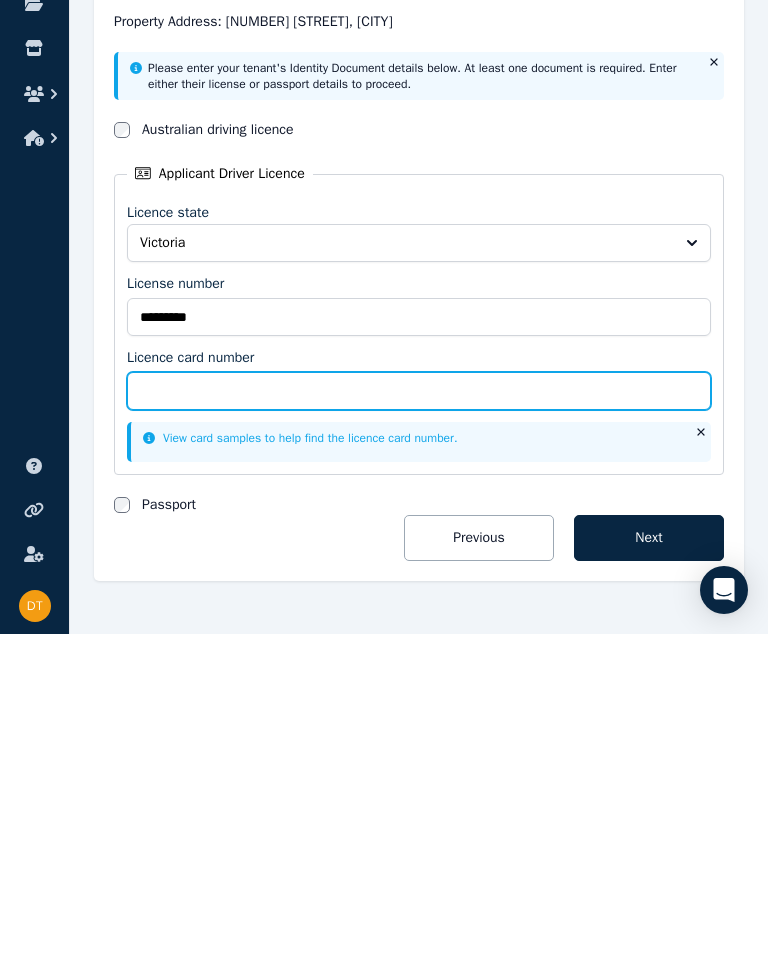 click on "Licence card number" at bounding box center [419, 711] 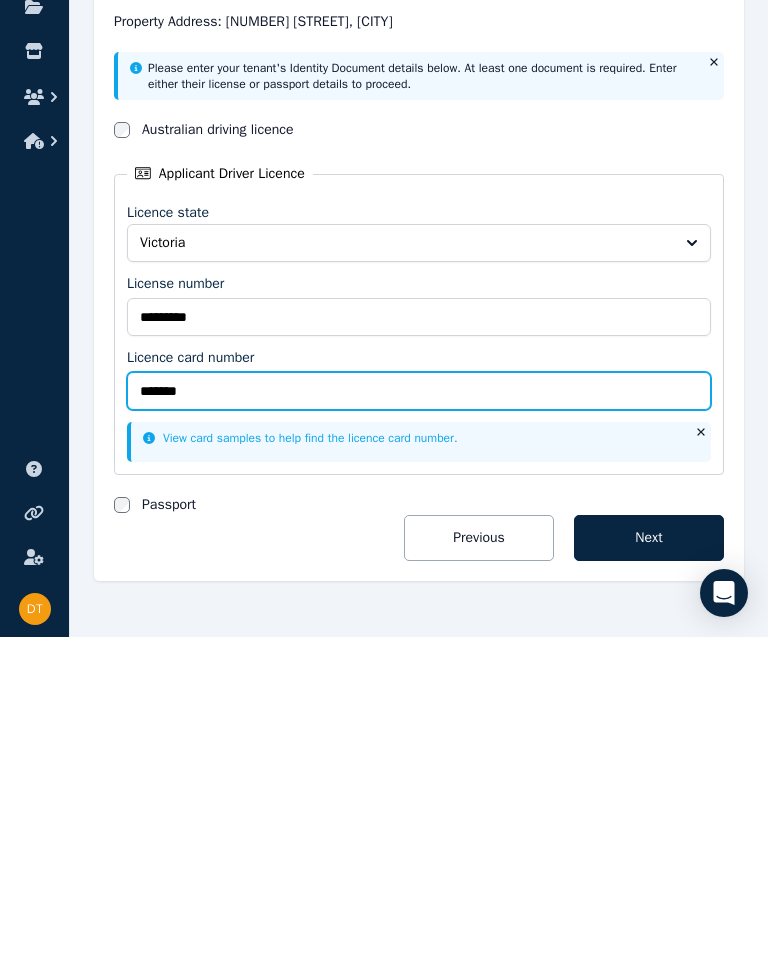 type on "********" 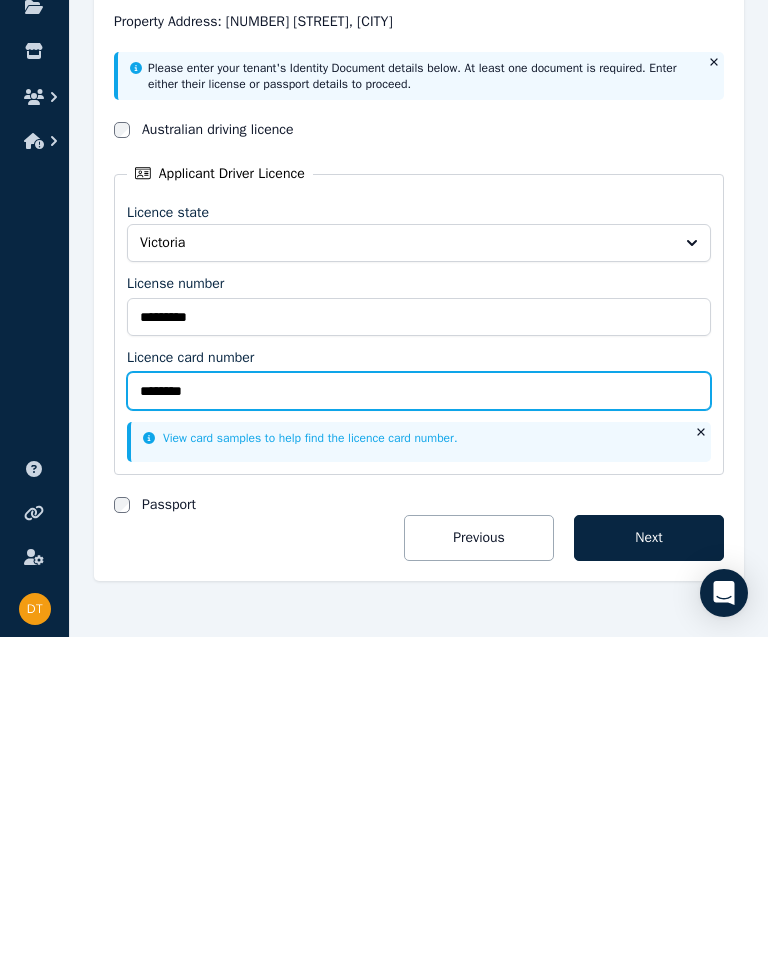 scroll, scrollTop: 59, scrollLeft: 0, axis: vertical 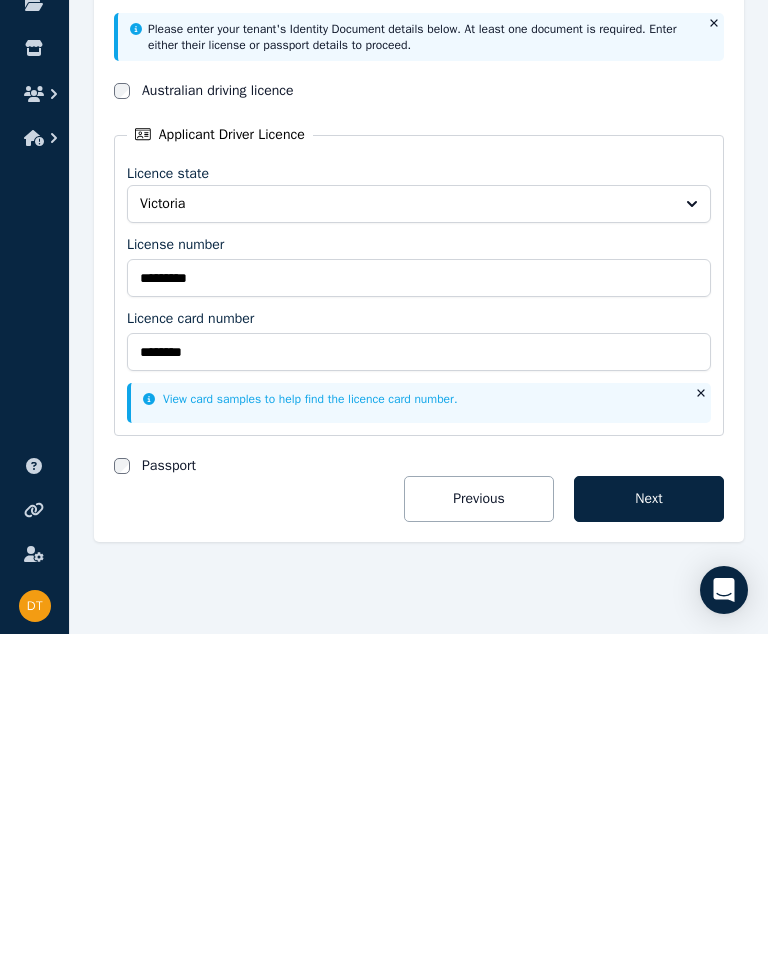 click on "Next" at bounding box center (649, 819) 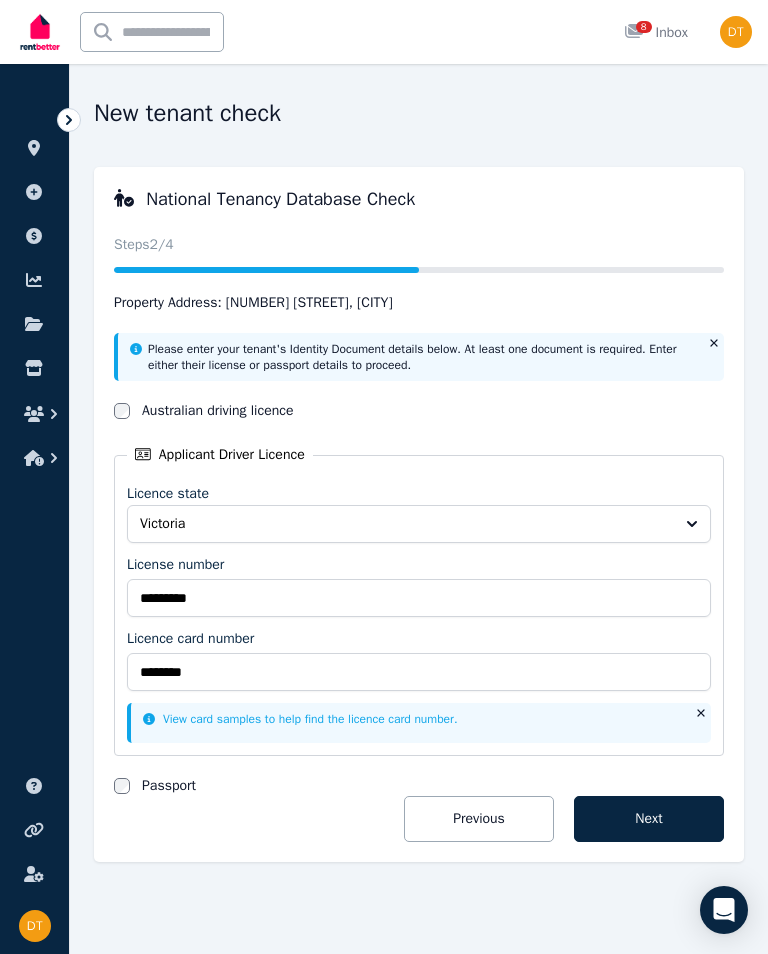 scroll, scrollTop: 0, scrollLeft: 0, axis: both 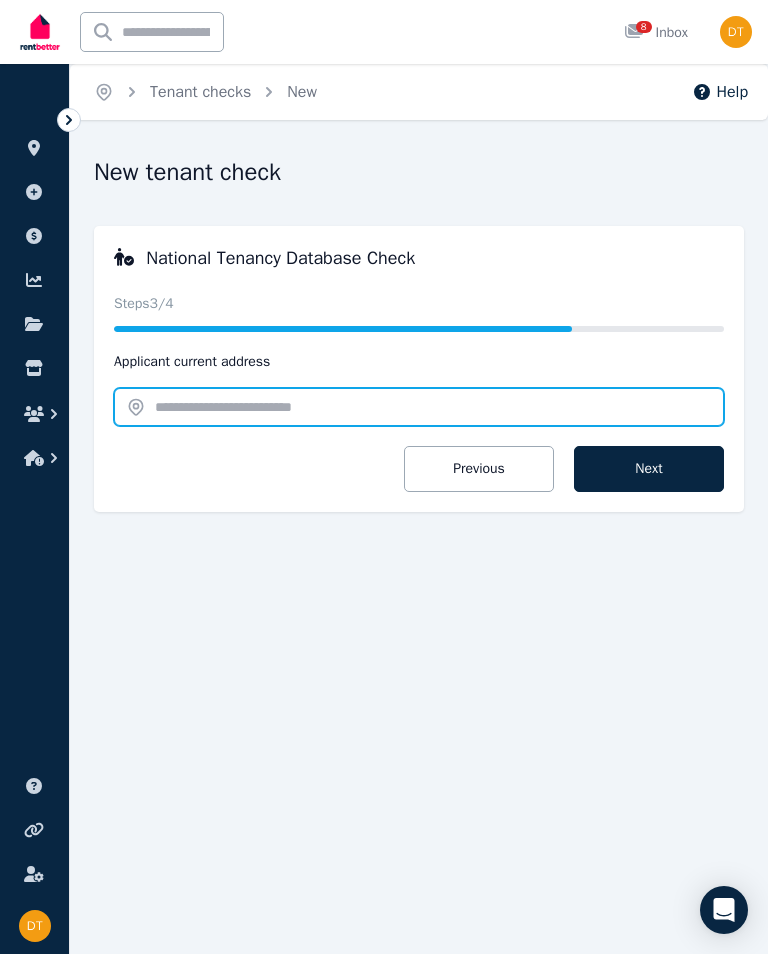 click at bounding box center (419, 407) 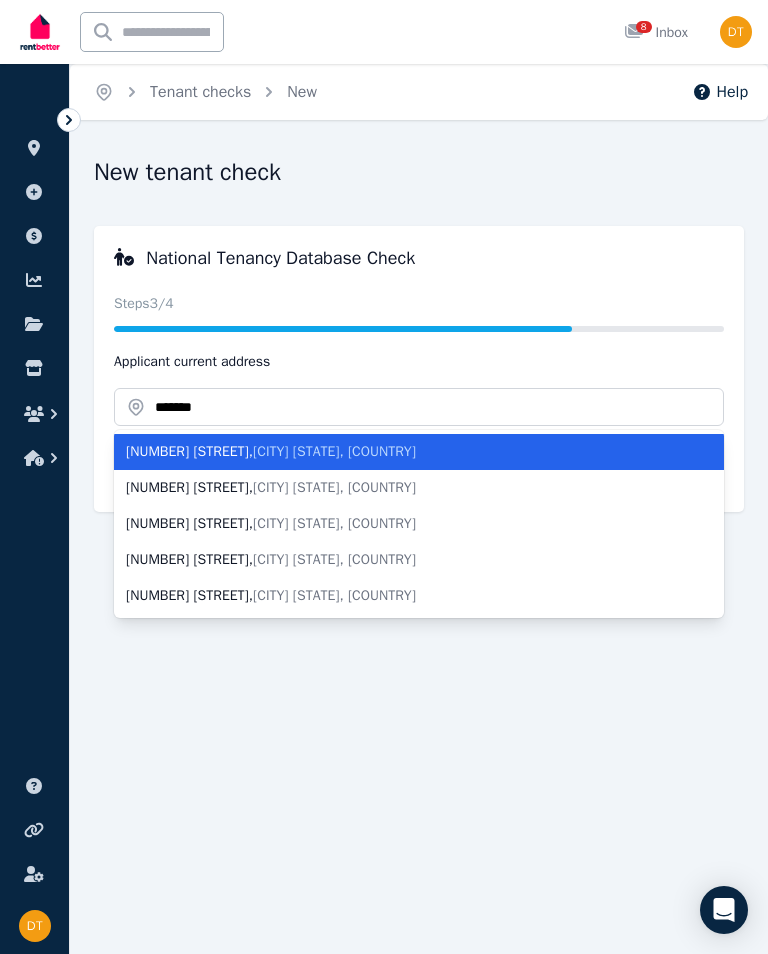 click on "Keysborough VIC, Australia" at bounding box center (334, 451) 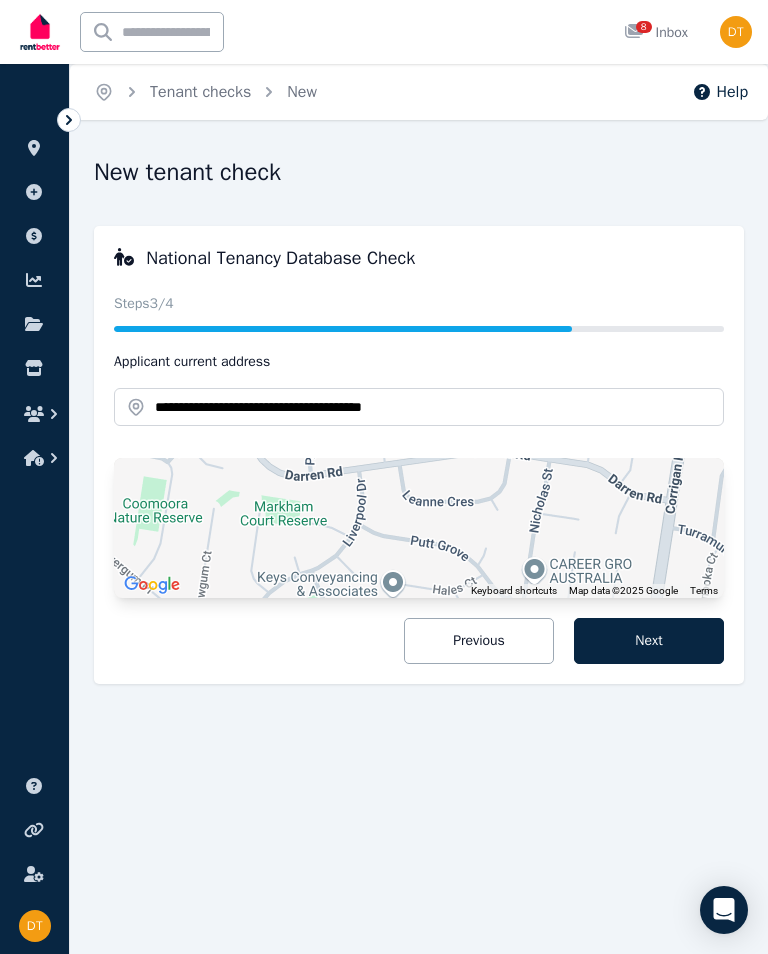 click on "Next" at bounding box center (649, 641) 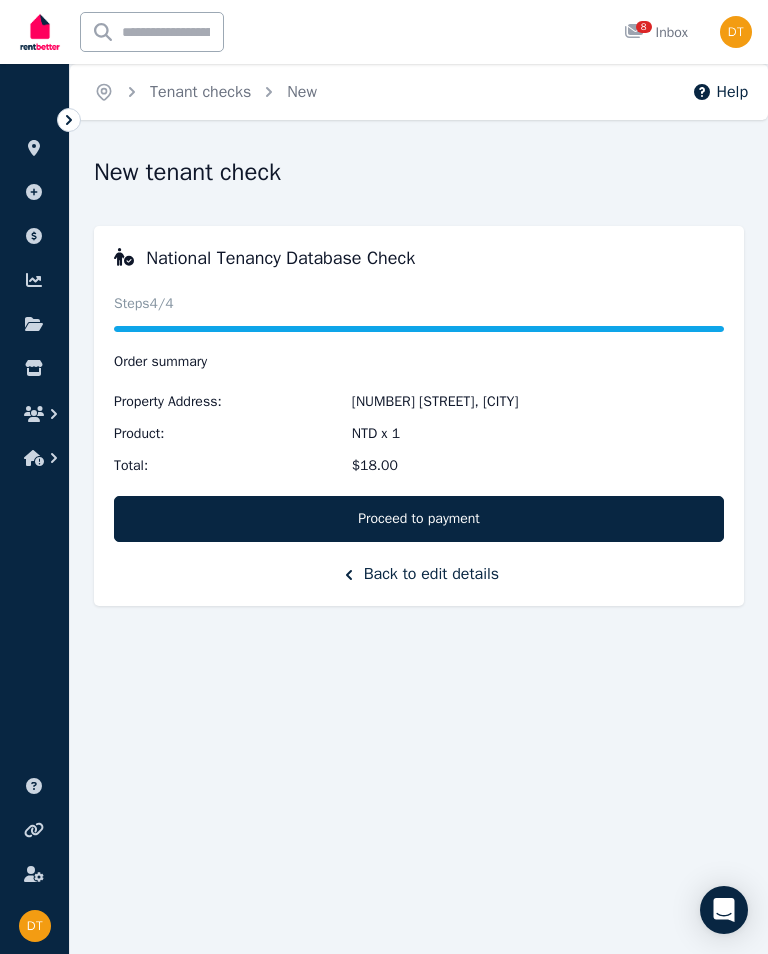 click on "Proceed to payment" at bounding box center [419, 519] 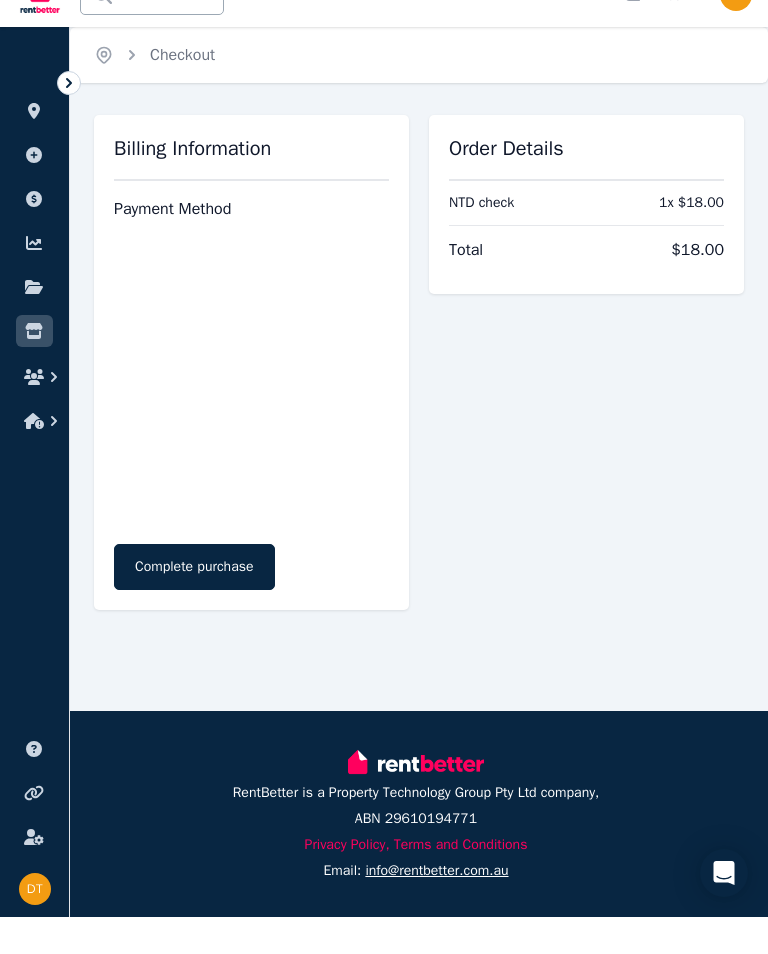 click on "Complete purchase" at bounding box center (194, 604) 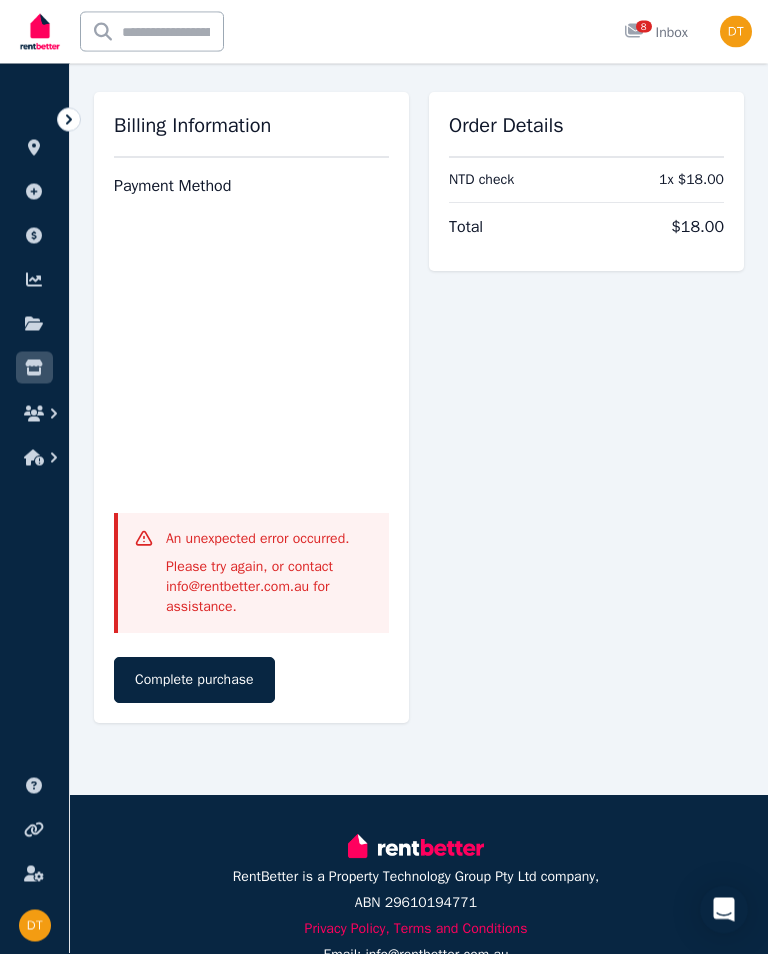 scroll, scrollTop: 0, scrollLeft: 0, axis: both 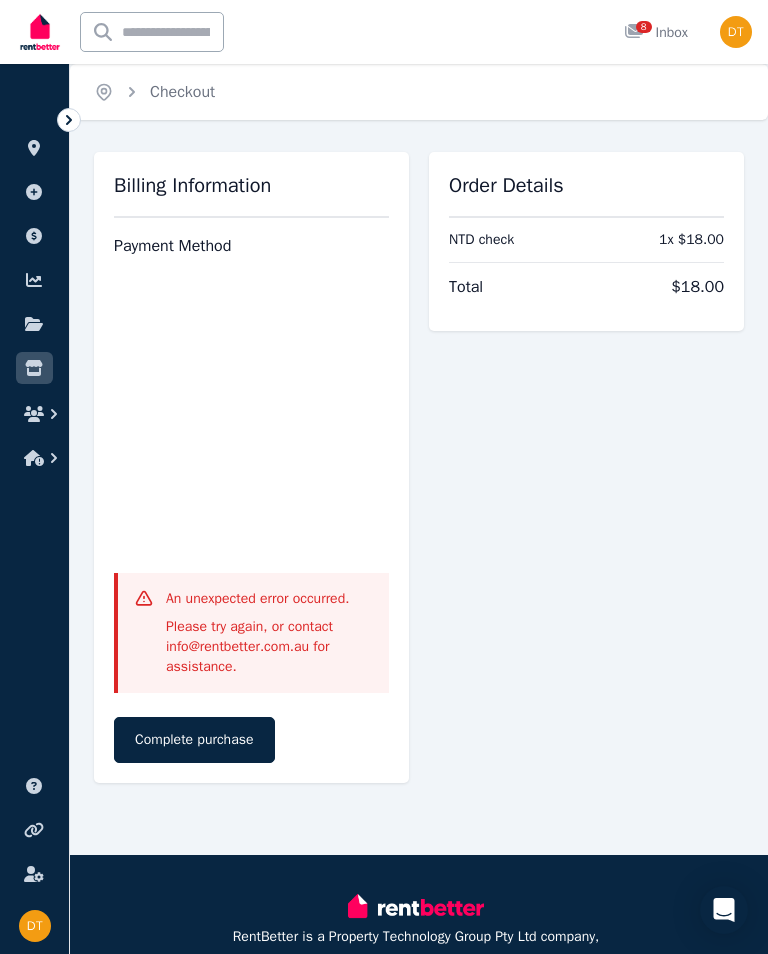 click on "Complete purchase" at bounding box center (194, 740) 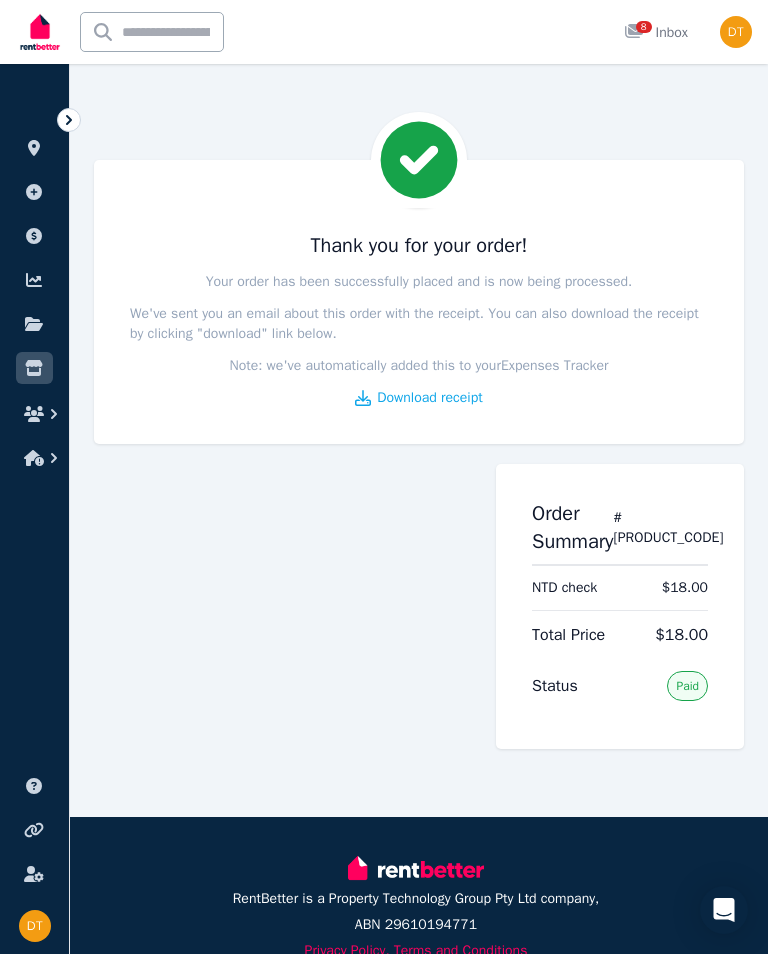 click at bounding box center [40, 32] 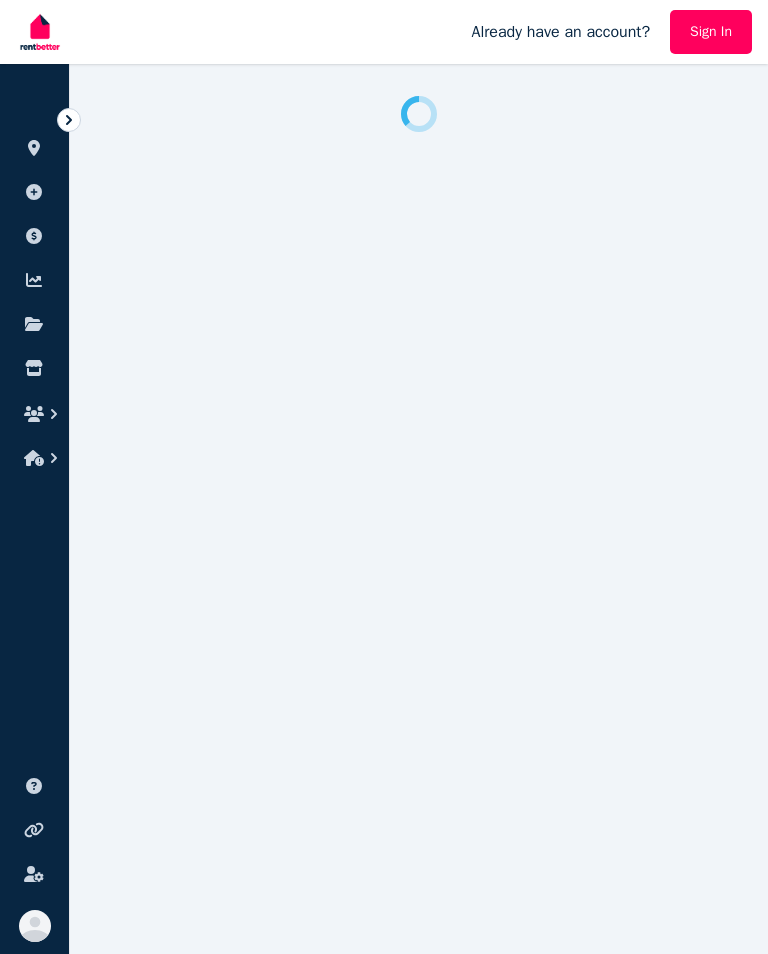 scroll, scrollTop: 0, scrollLeft: 0, axis: both 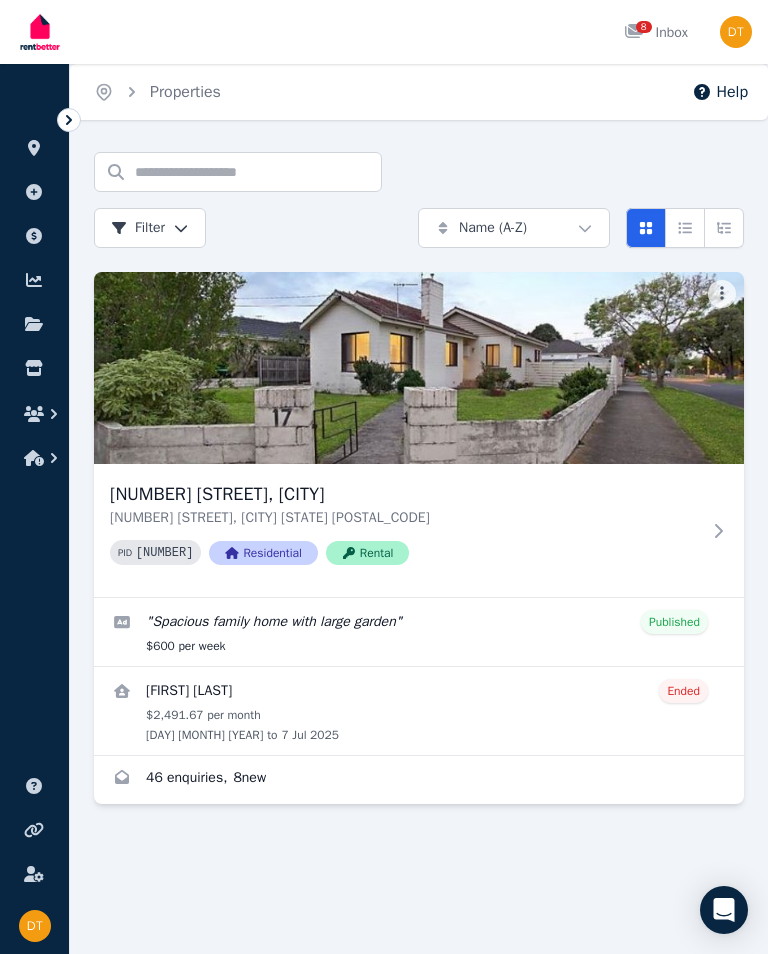 click at bounding box center [736, 32] 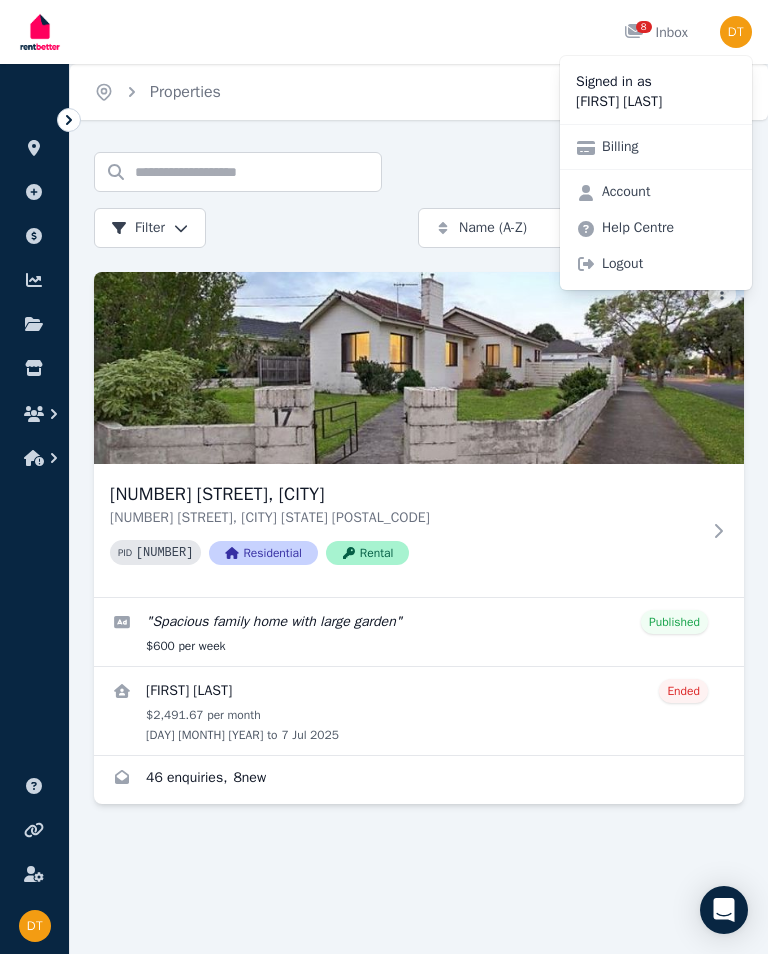 click on "Logout" at bounding box center [656, 264] 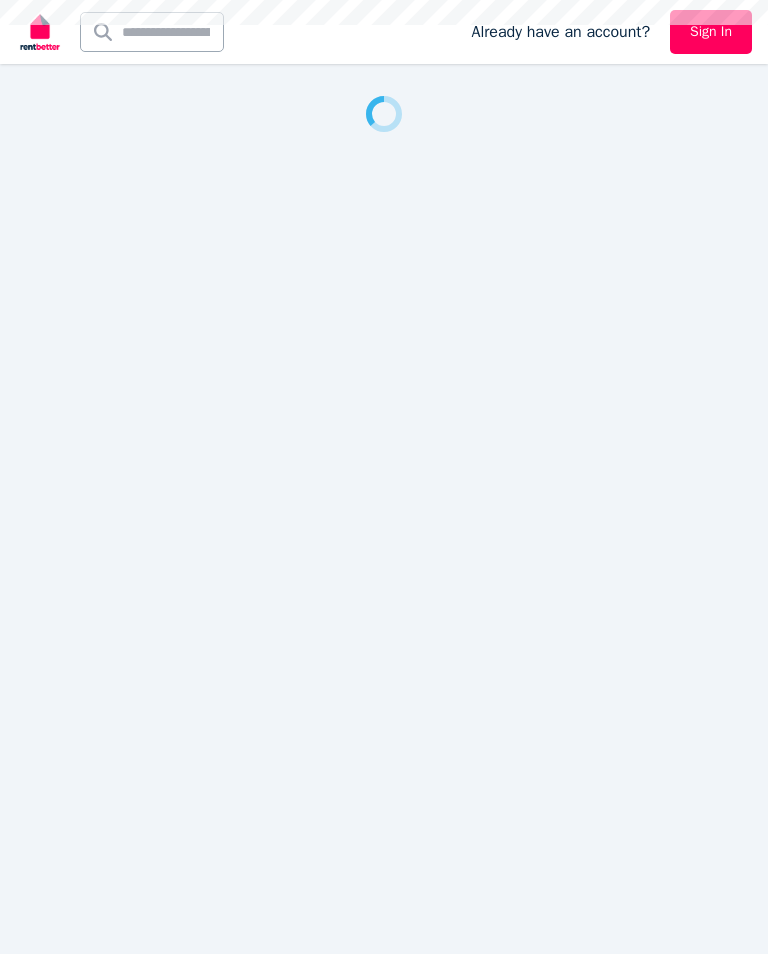 scroll, scrollTop: 0, scrollLeft: 0, axis: both 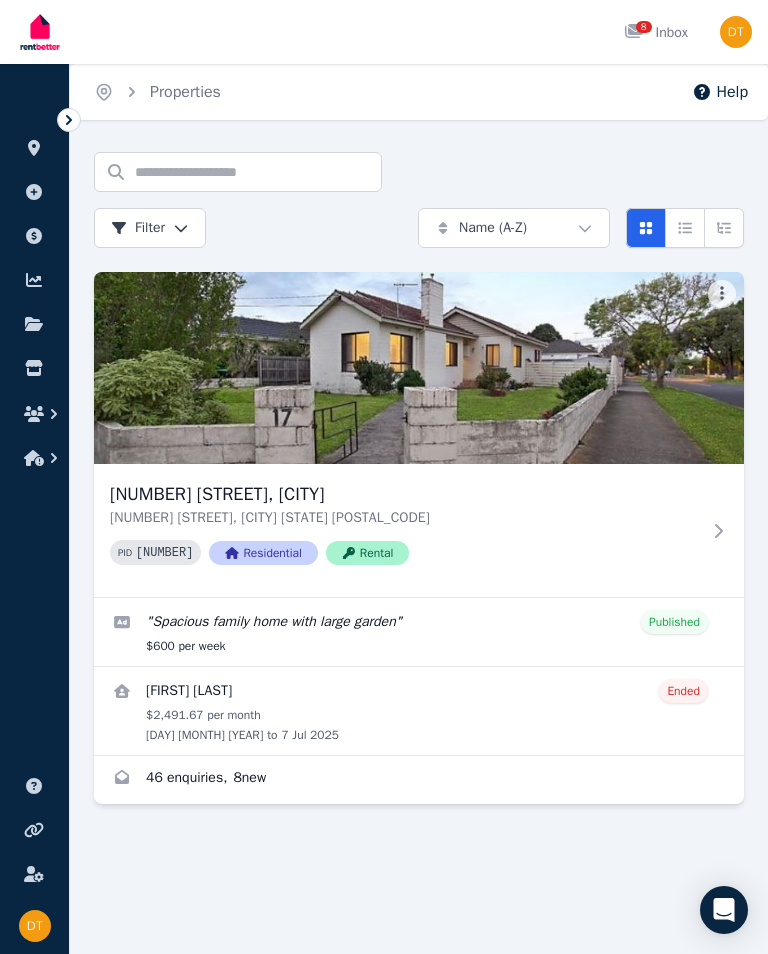 click at bounding box center (34, 324) 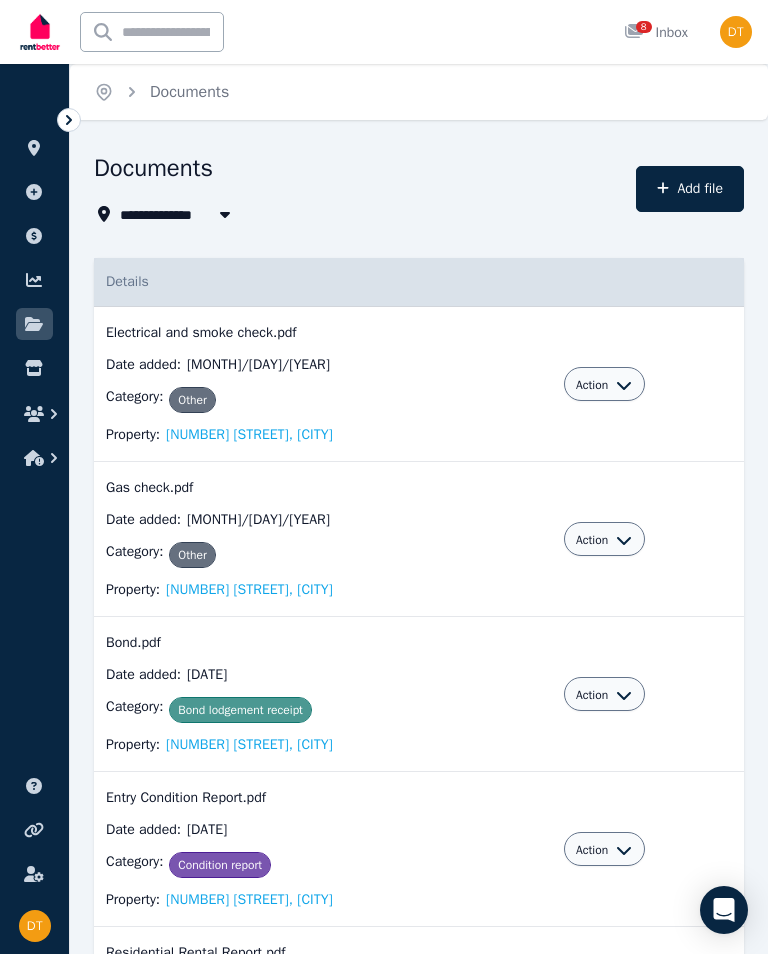 click 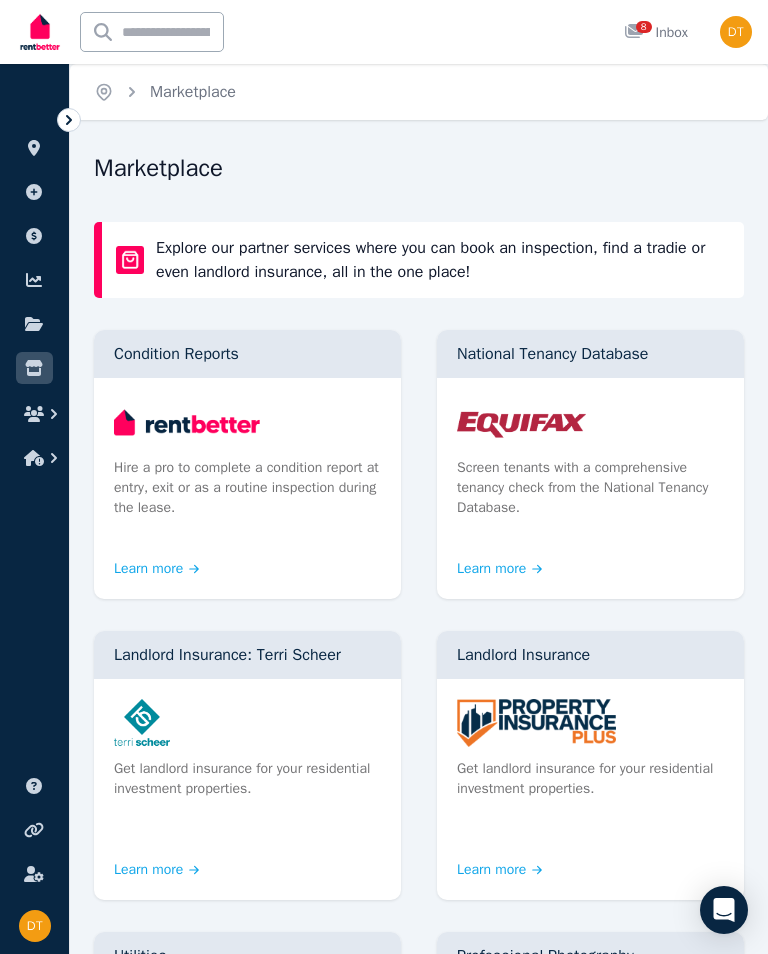 click on "Screen tenants with a comprehensive tenancy check from the National Tenancy Database." at bounding box center (590, 488) 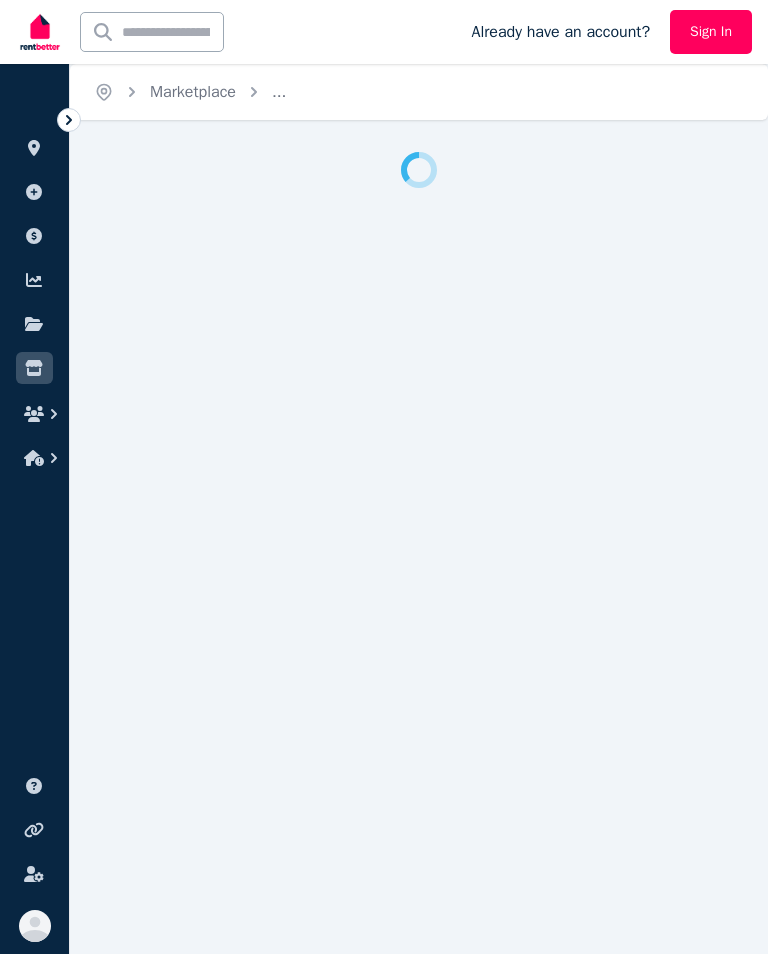 scroll, scrollTop: 0, scrollLeft: 0, axis: both 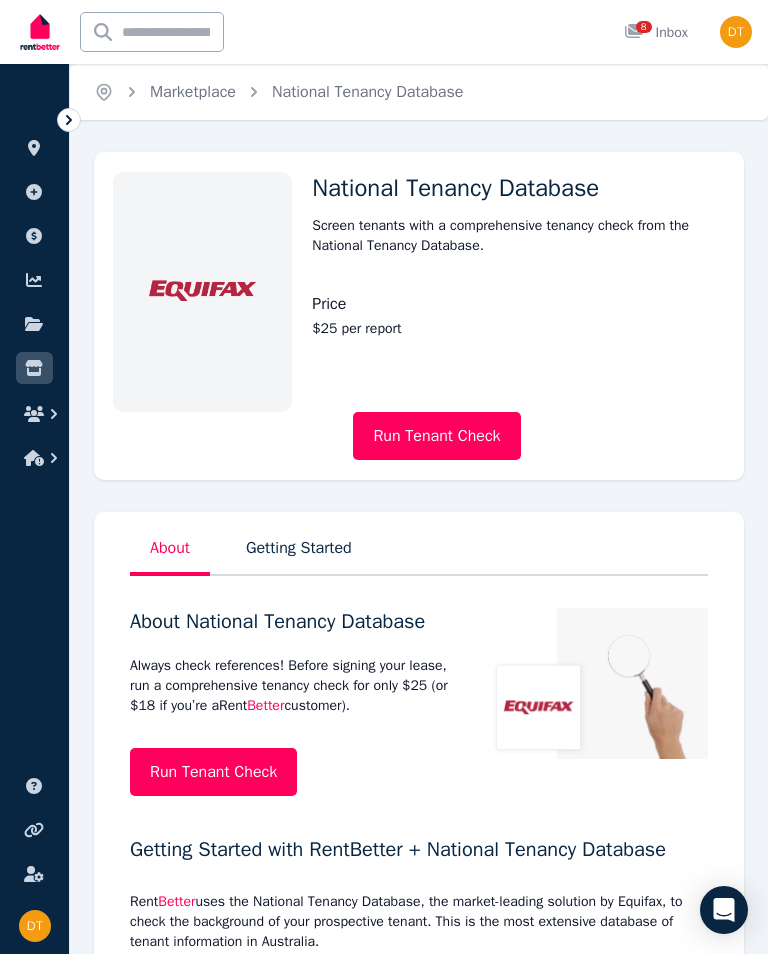 click 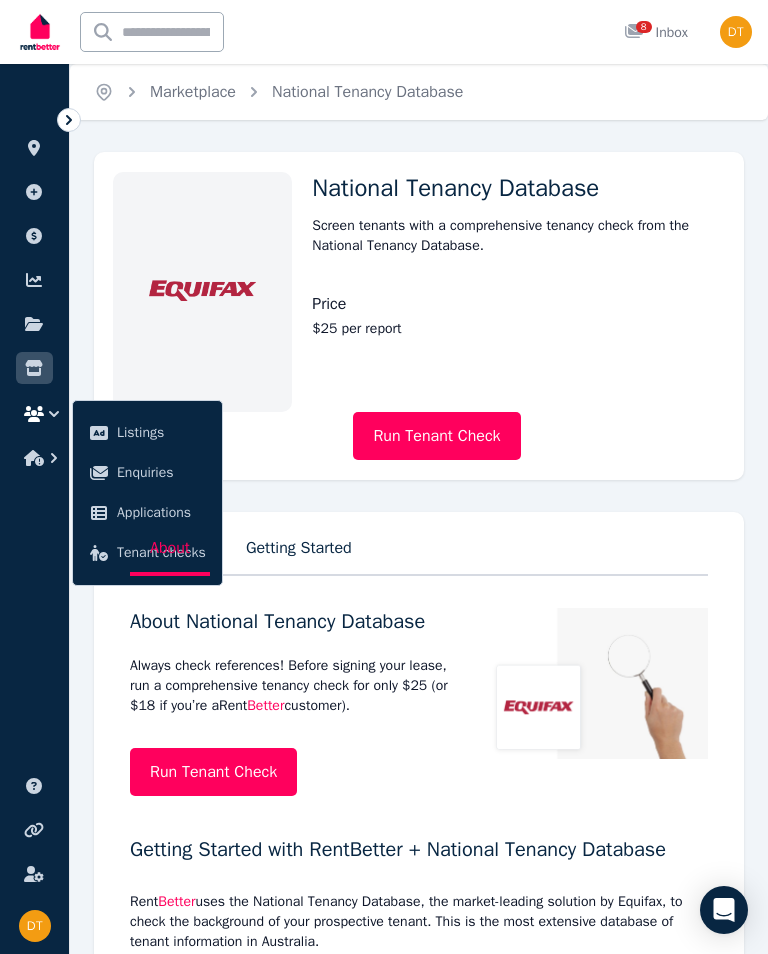 click on "About" at bounding box center (170, 554) 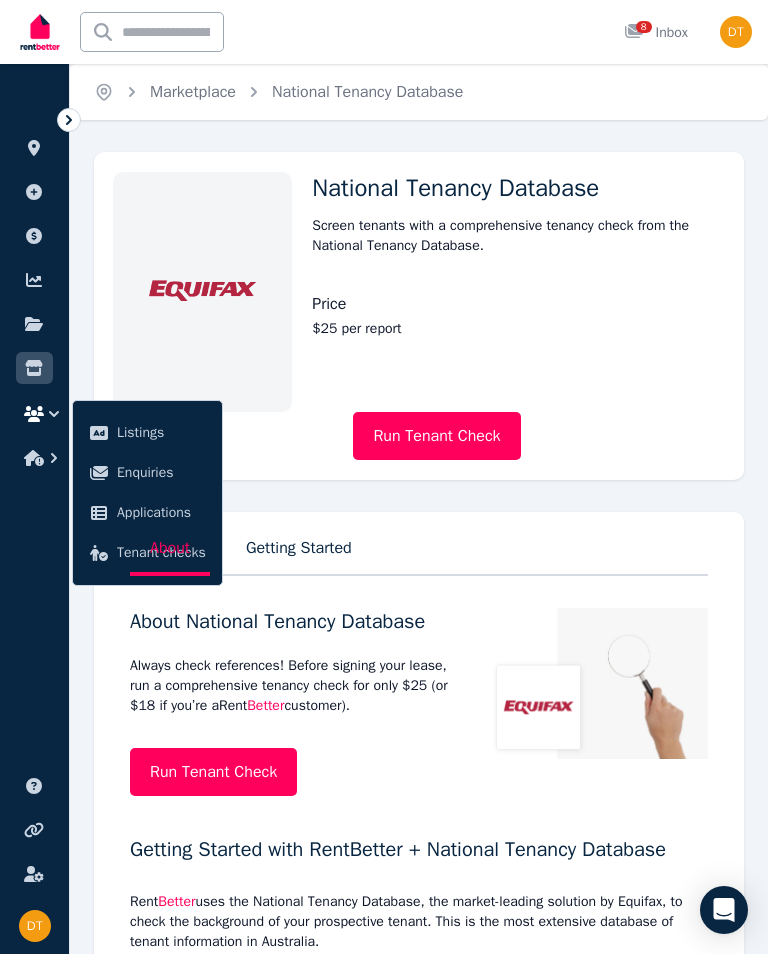 click on "About" at bounding box center (170, 554) 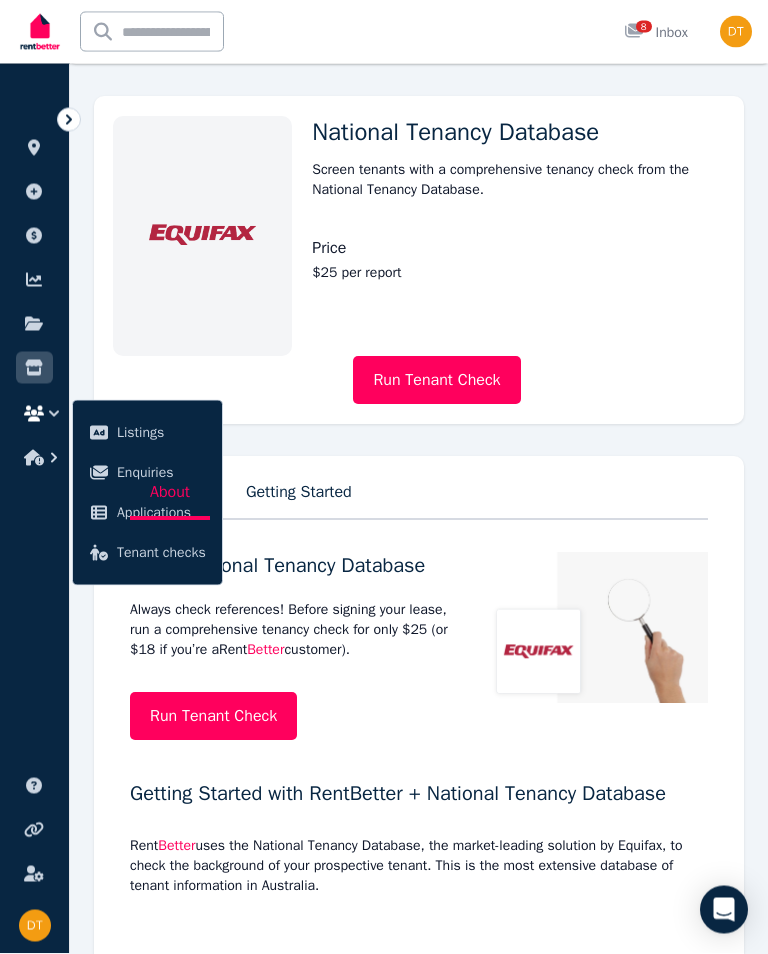 scroll, scrollTop: 56, scrollLeft: 0, axis: vertical 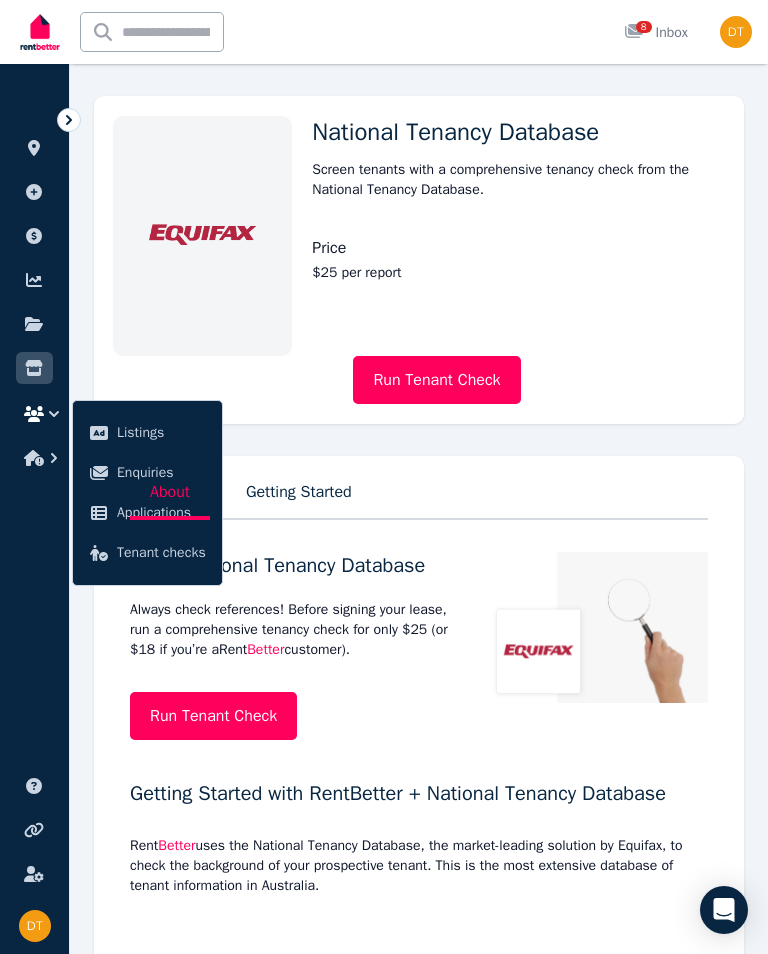 click on "Tenant checks" at bounding box center [161, 553] 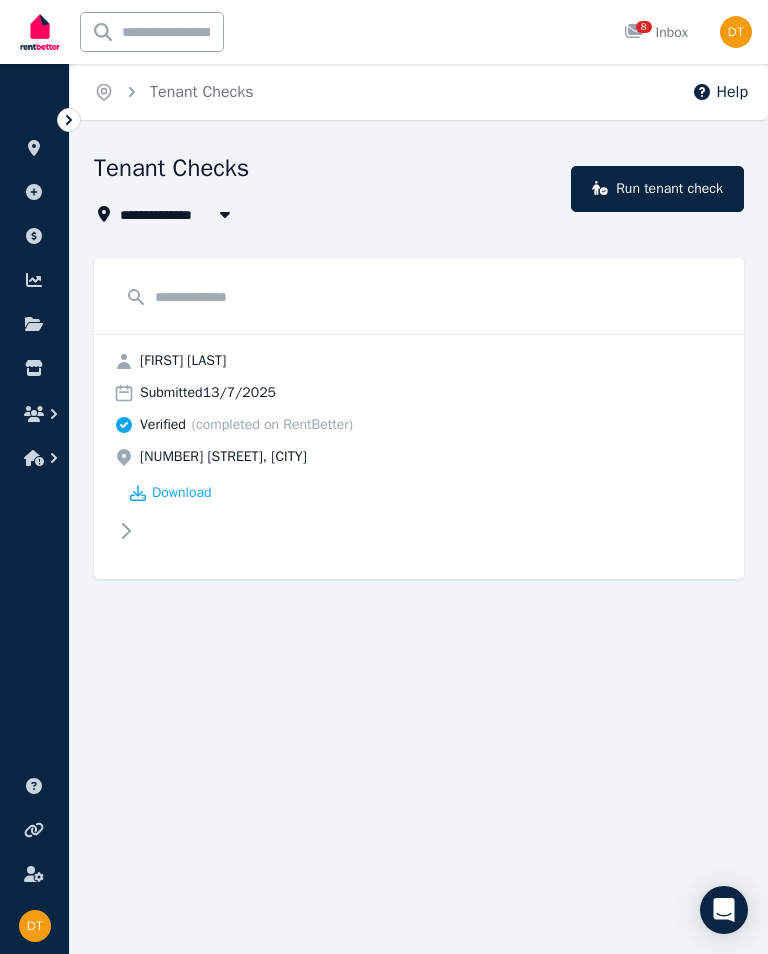 click on "Download" at bounding box center [182, 493] 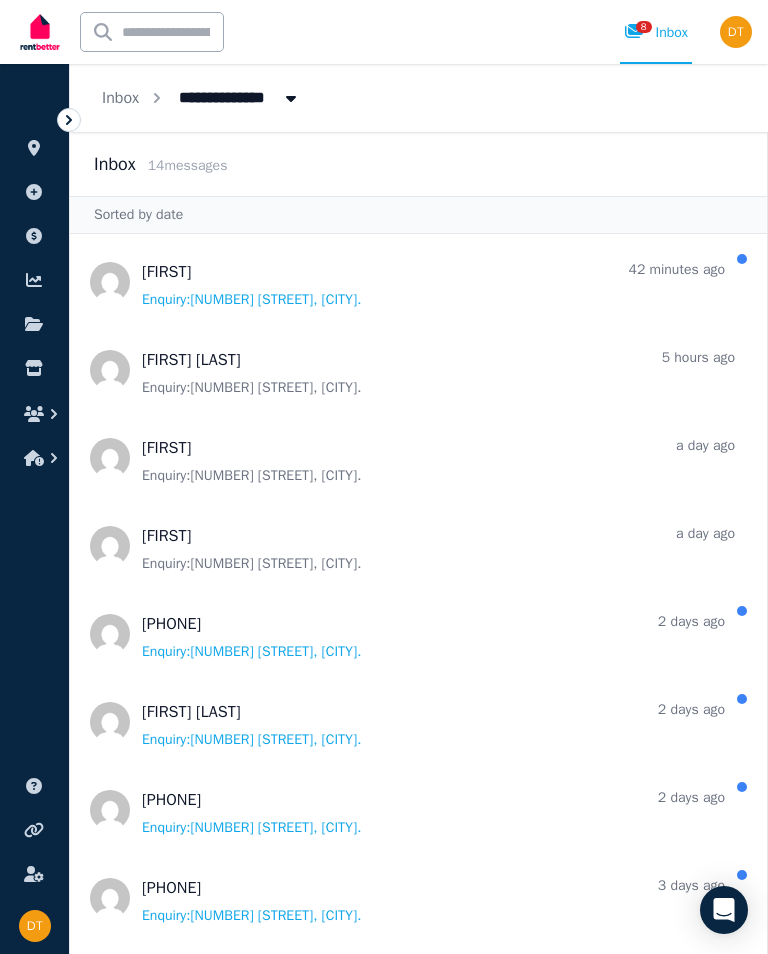 click at bounding box center [418, 458] 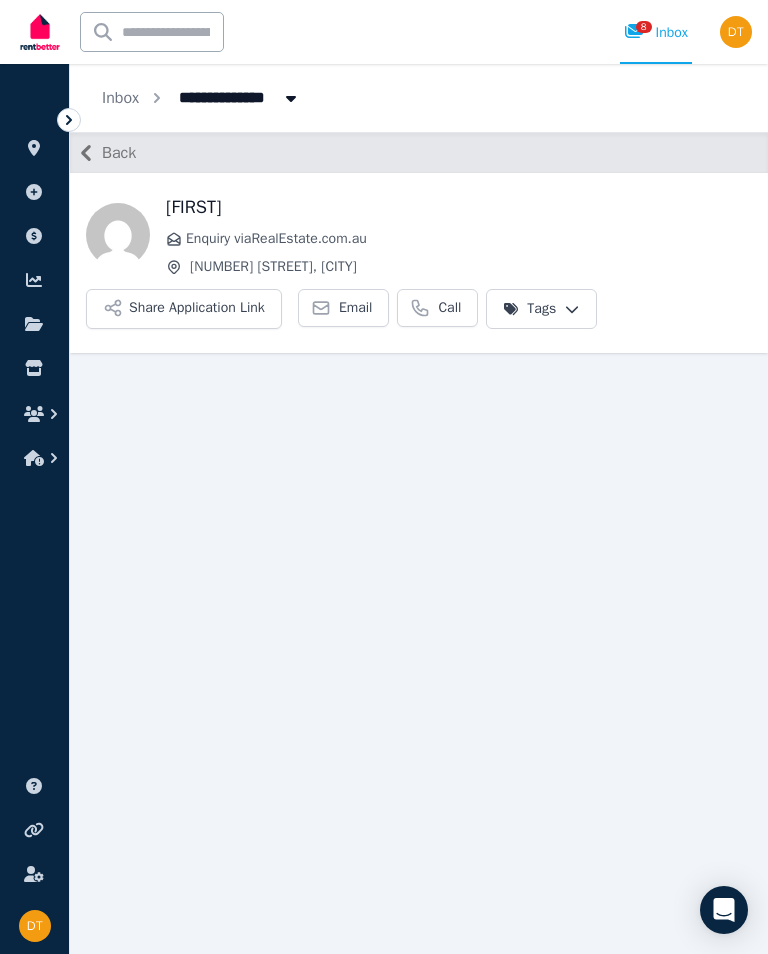 scroll, scrollTop: 31, scrollLeft: 0, axis: vertical 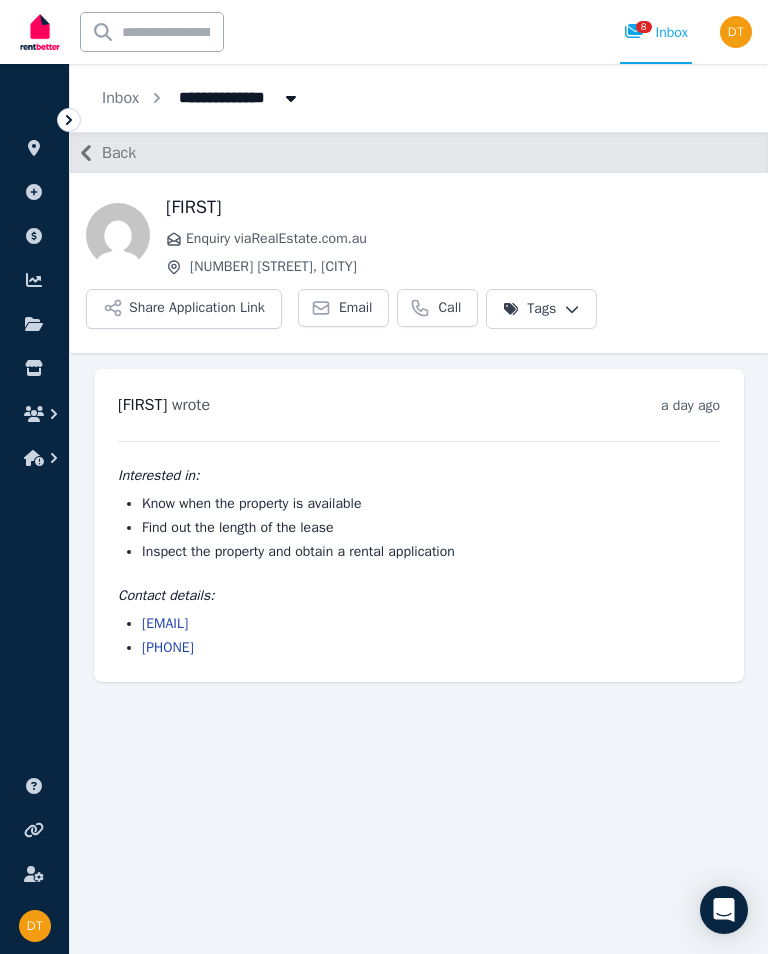 click on "Back" at bounding box center (119, 153) 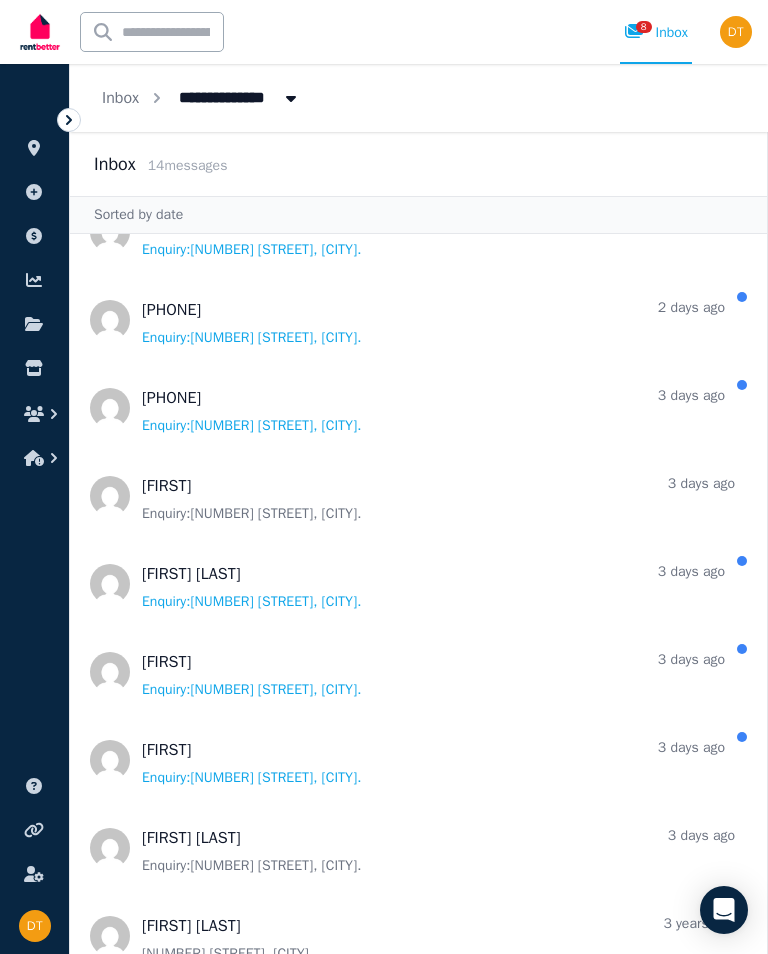 scroll, scrollTop: 489, scrollLeft: 0, axis: vertical 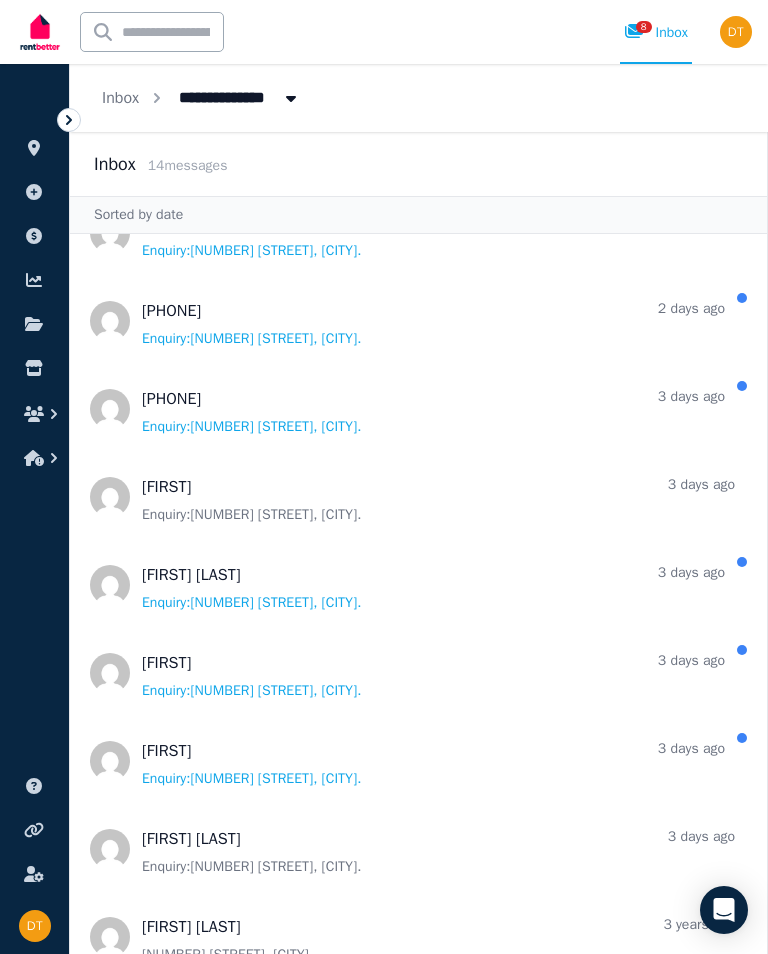 click at bounding box center [418, 849] 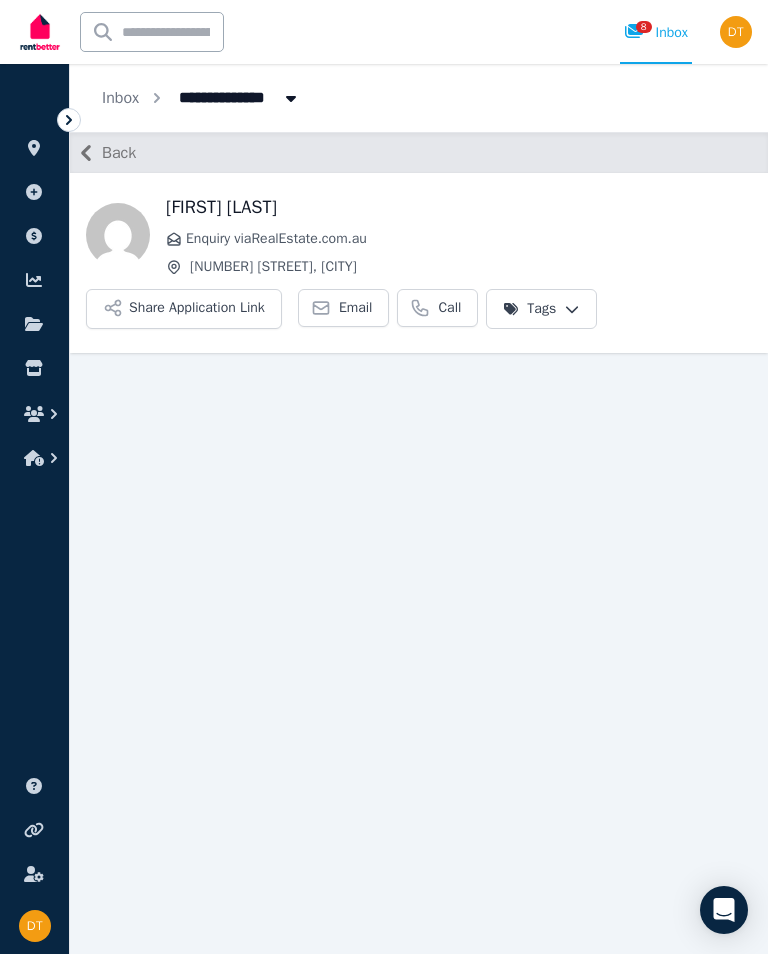 scroll, scrollTop: 31, scrollLeft: 0, axis: vertical 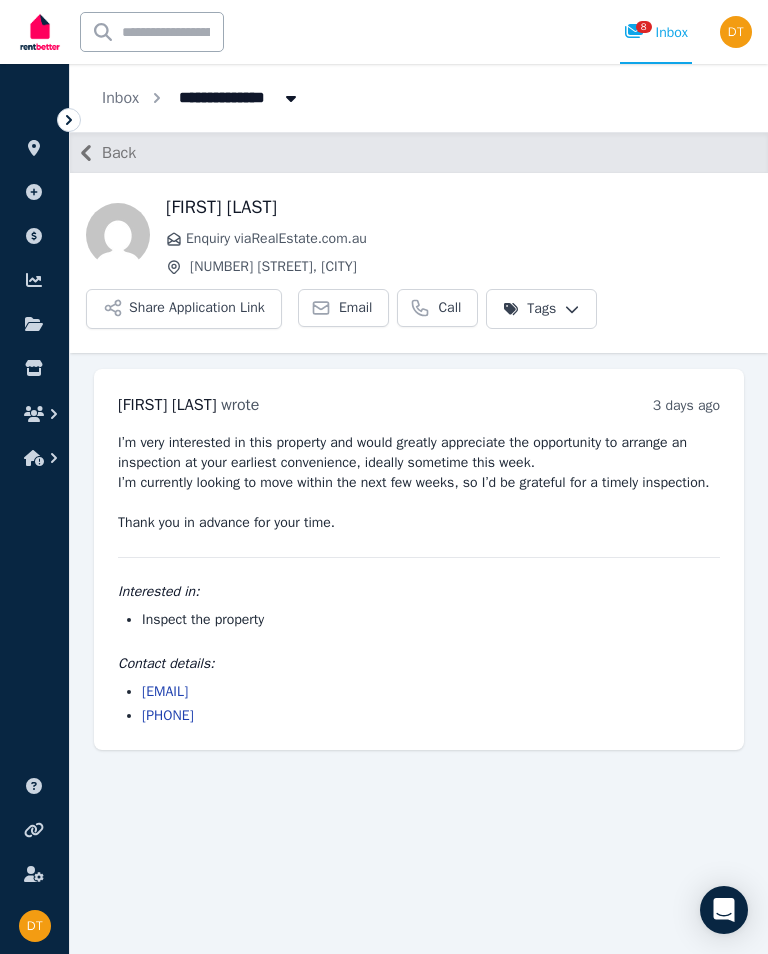 click on "Back" at bounding box center (119, 153) 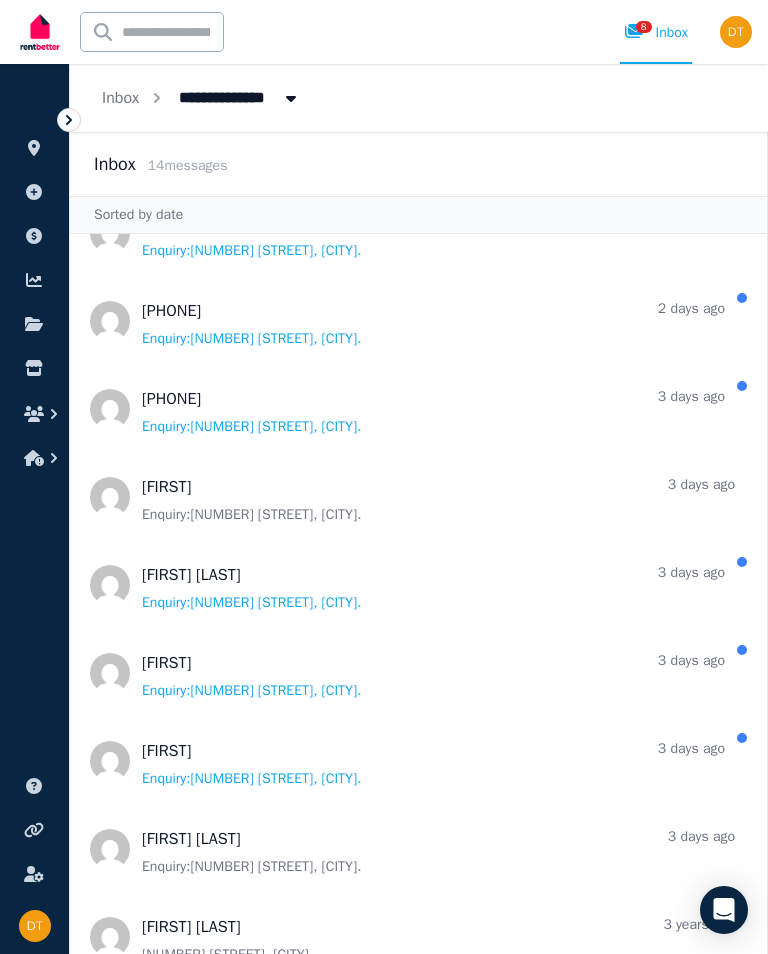 scroll, scrollTop: 31, scrollLeft: 0, axis: vertical 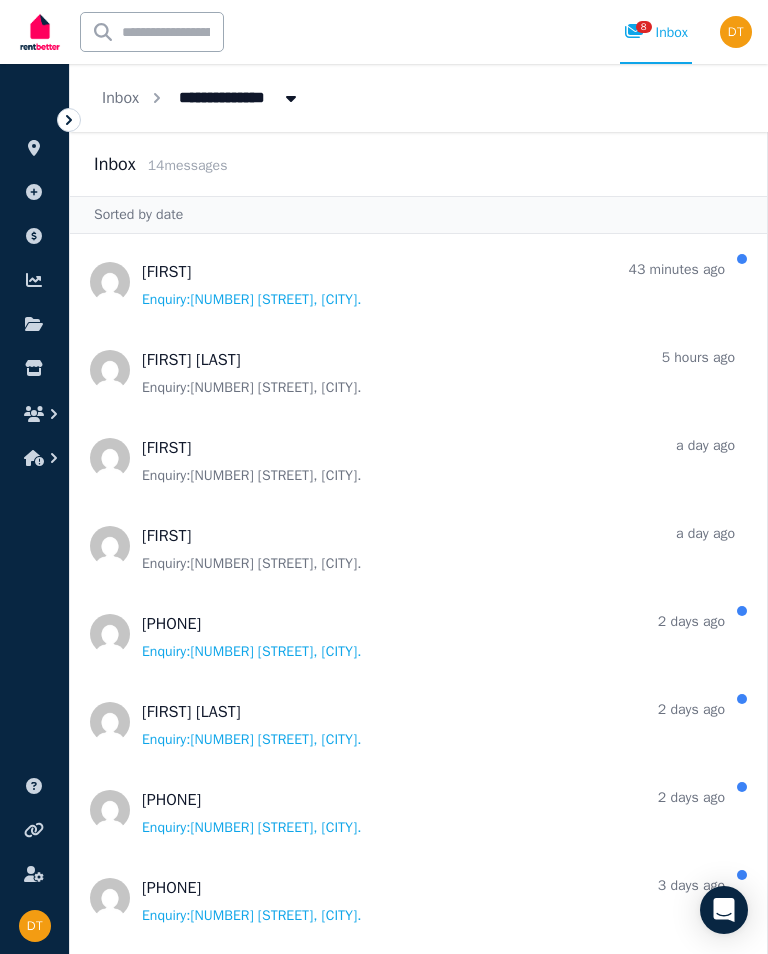 click at bounding box center (736, 32) 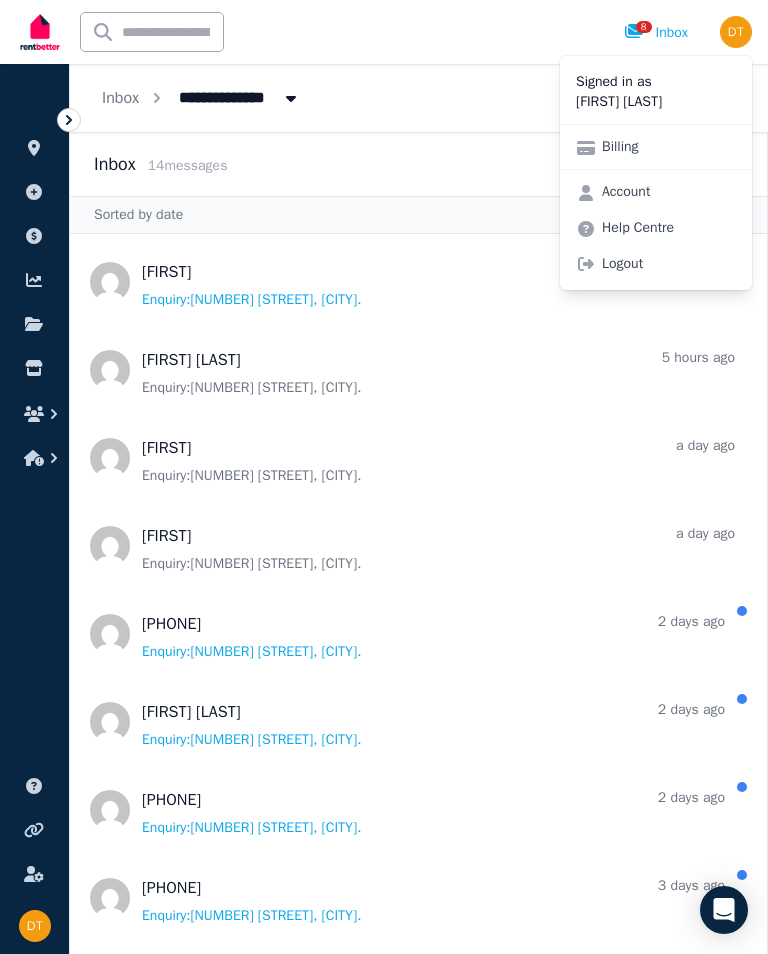 click on "Logout" at bounding box center (656, 264) 